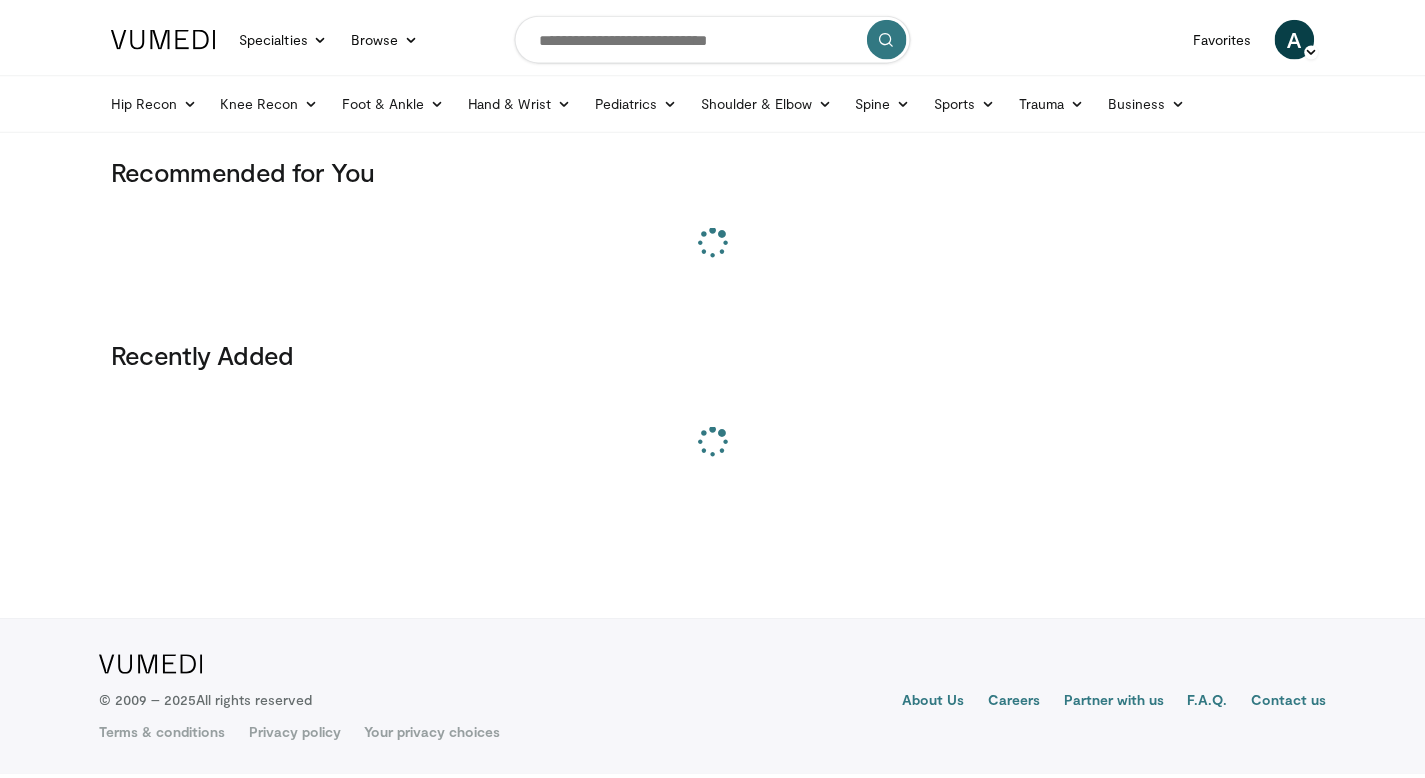 scroll, scrollTop: 0, scrollLeft: 0, axis: both 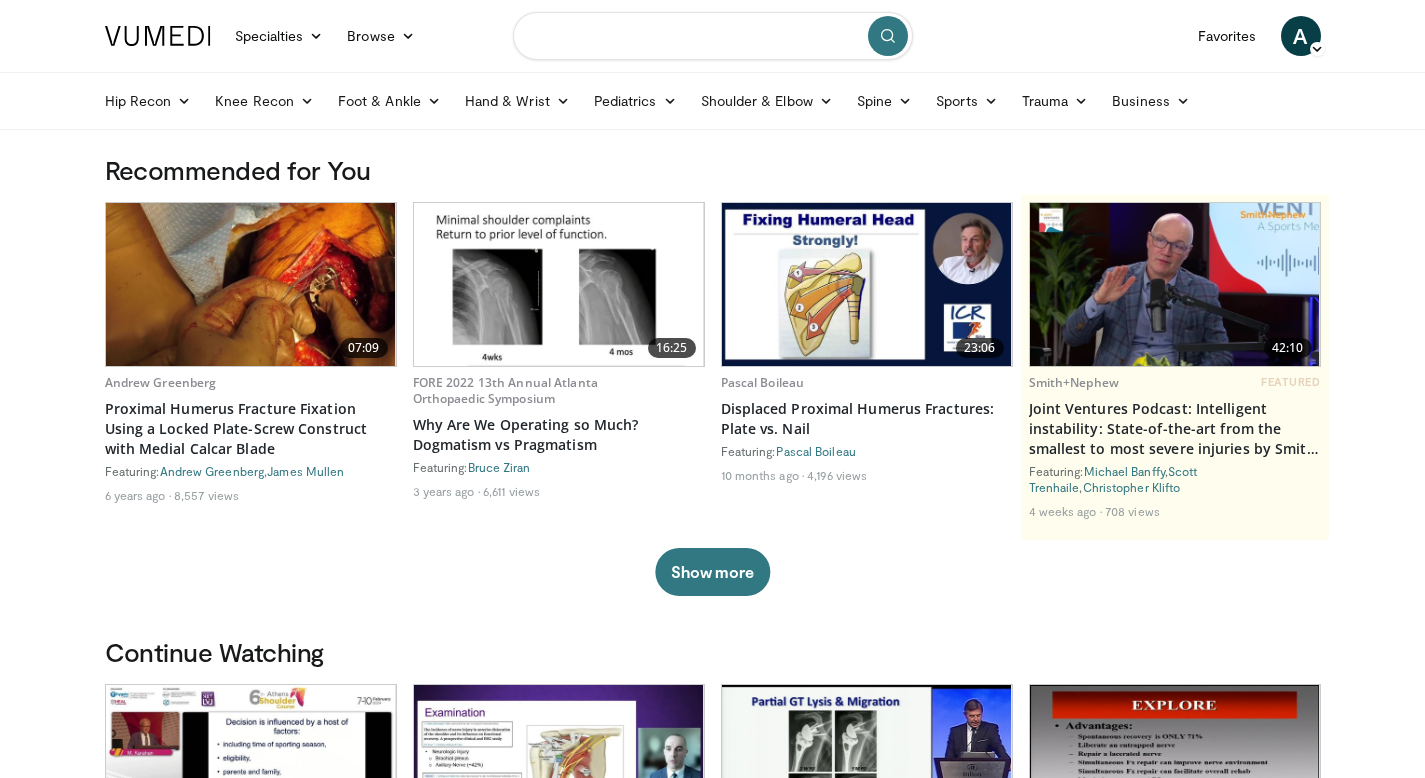 click at bounding box center [713, 36] 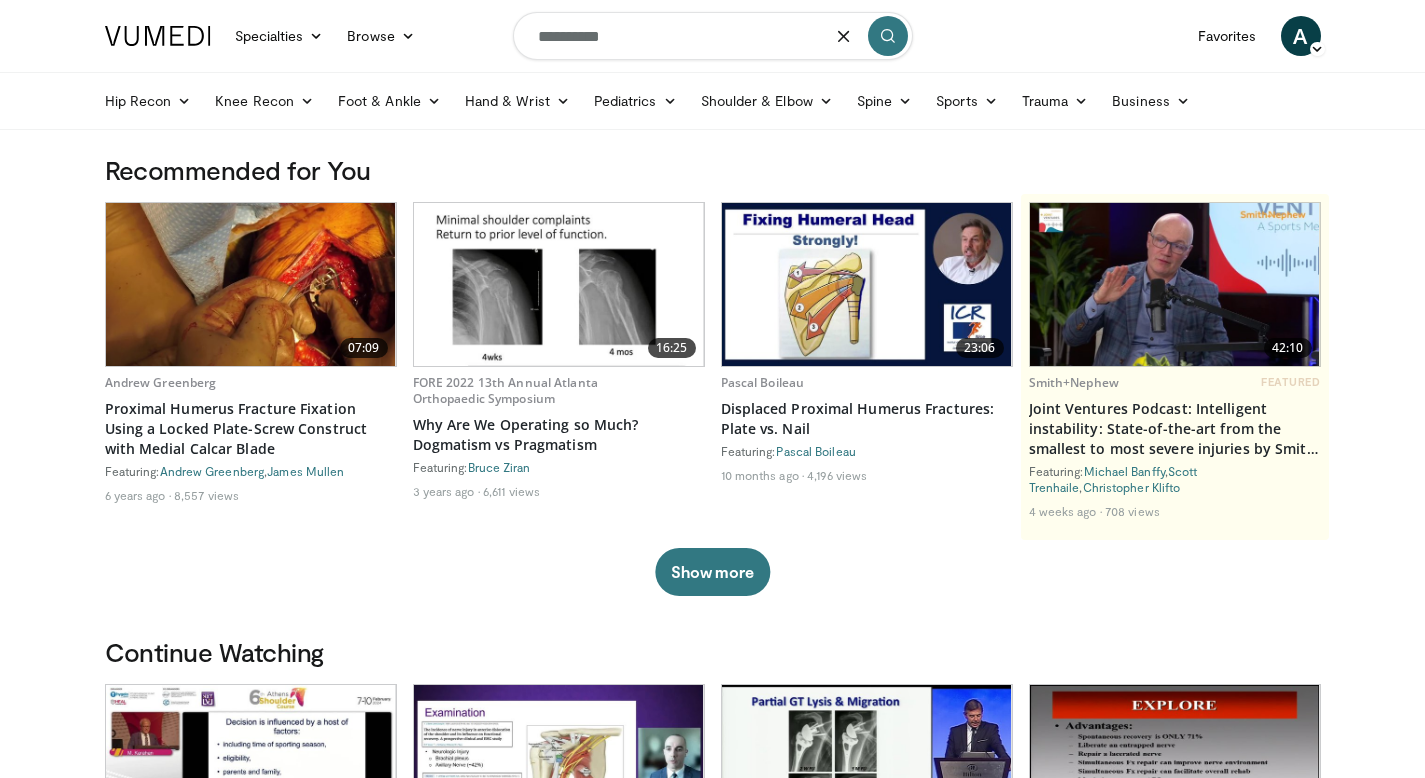 type on "**********" 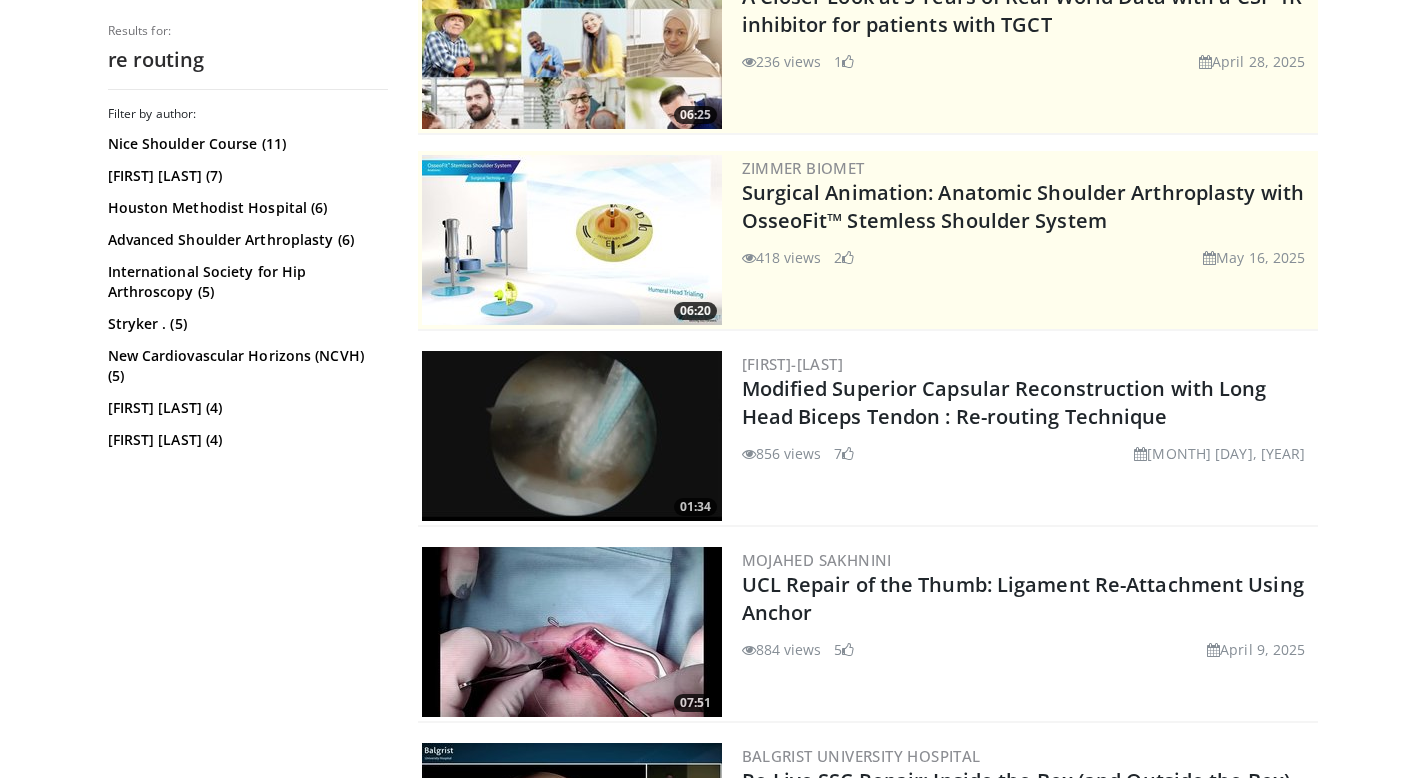 scroll, scrollTop: 0, scrollLeft: 0, axis: both 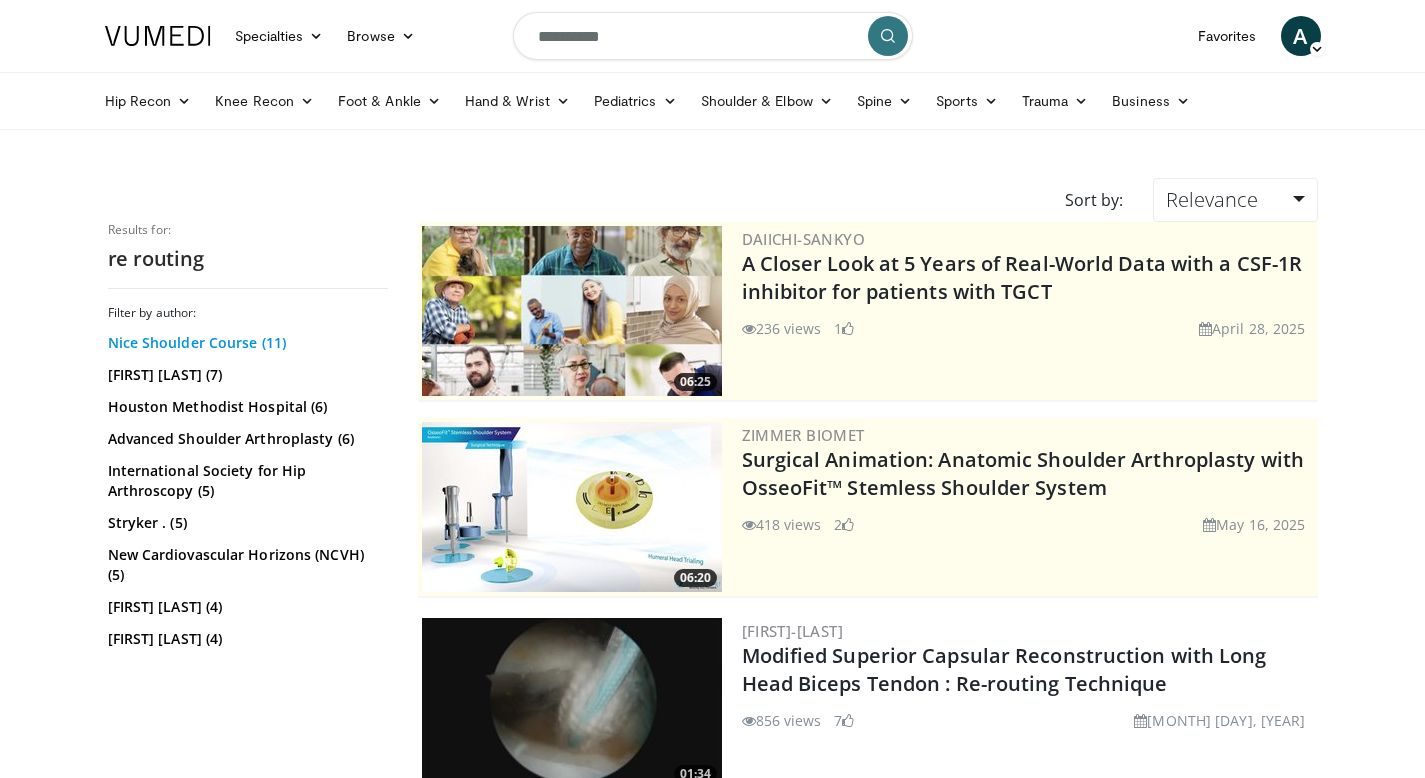 click on "Nice Shoulder Course (11)" at bounding box center [245, 343] 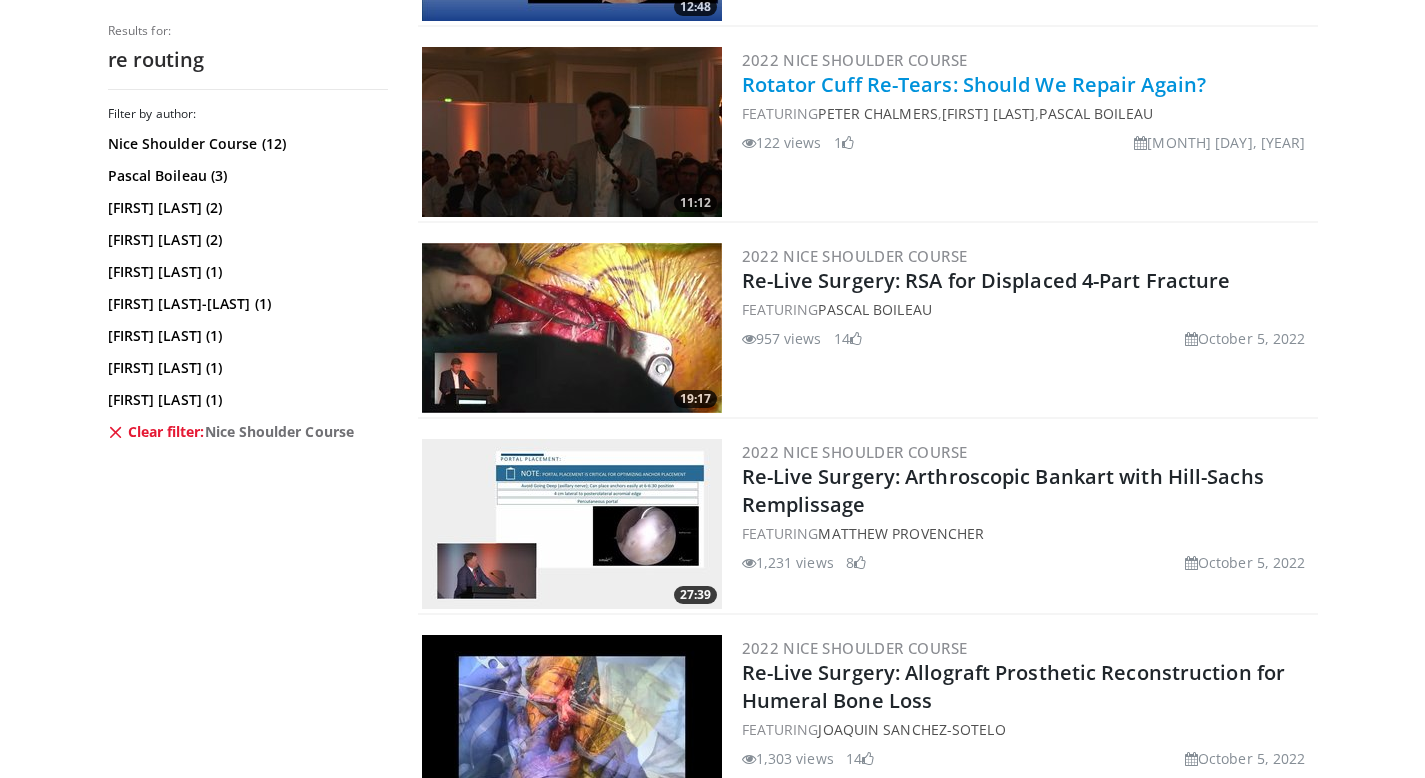 scroll, scrollTop: 193, scrollLeft: 0, axis: vertical 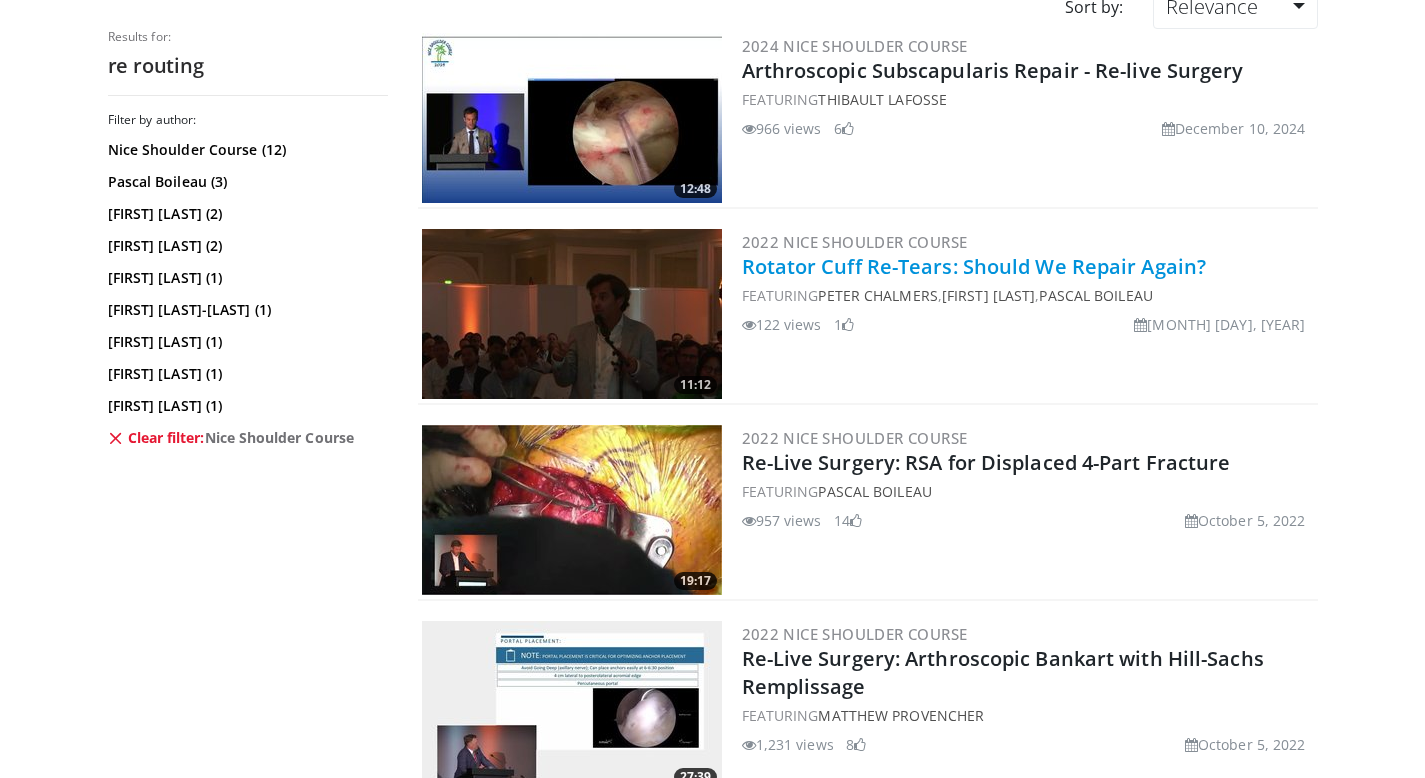 click on "Rotator Cuff Re-Tears: Should We Repair Again?" at bounding box center [974, 266] 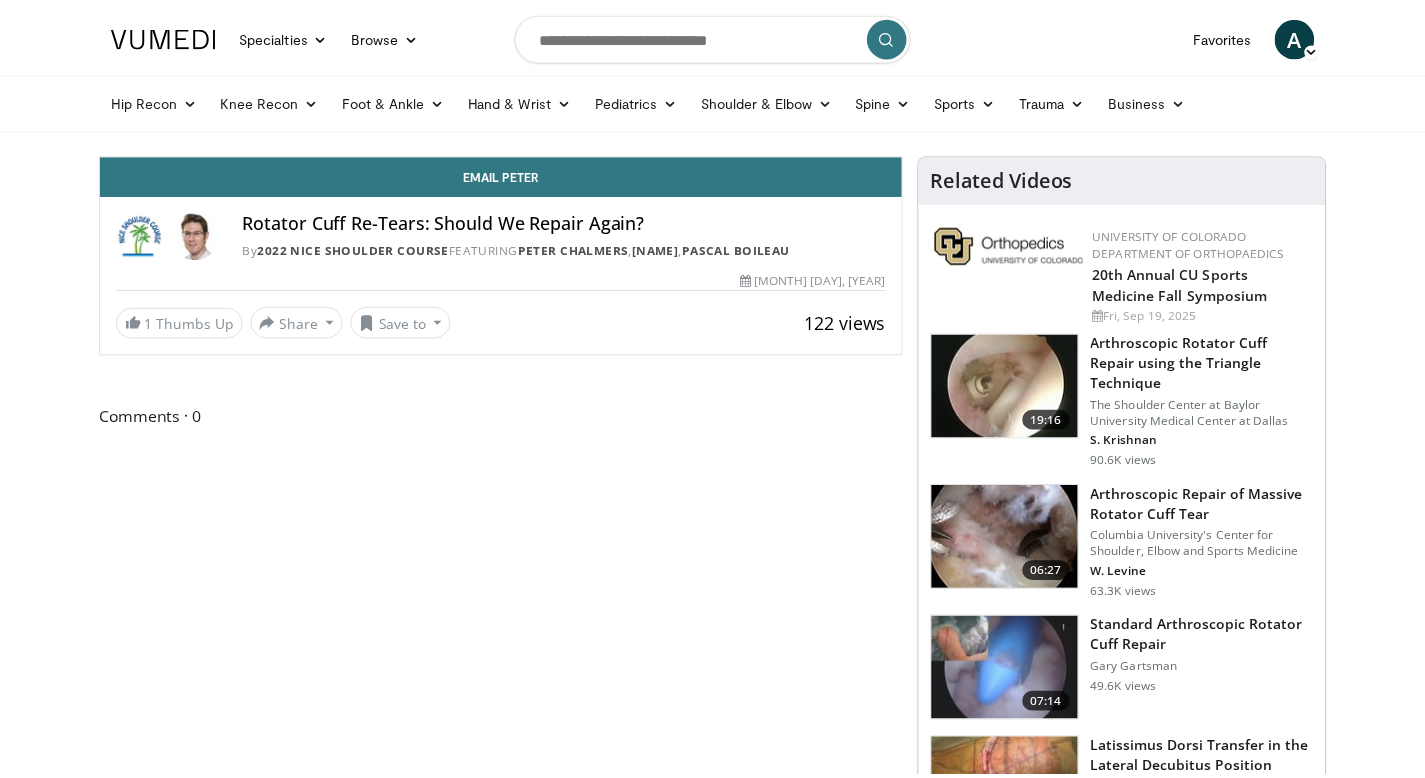 scroll, scrollTop: 0, scrollLeft: 0, axis: both 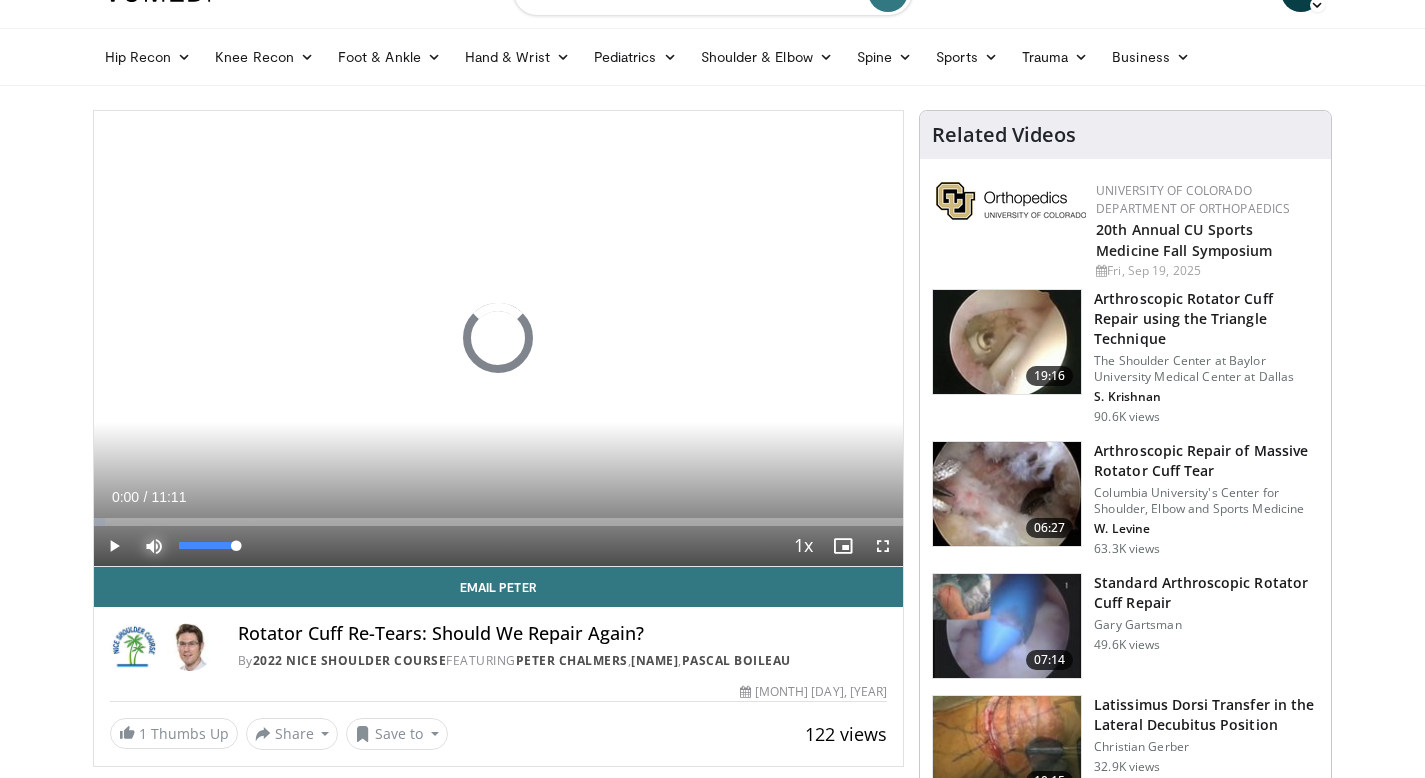 click at bounding box center (154, 546) 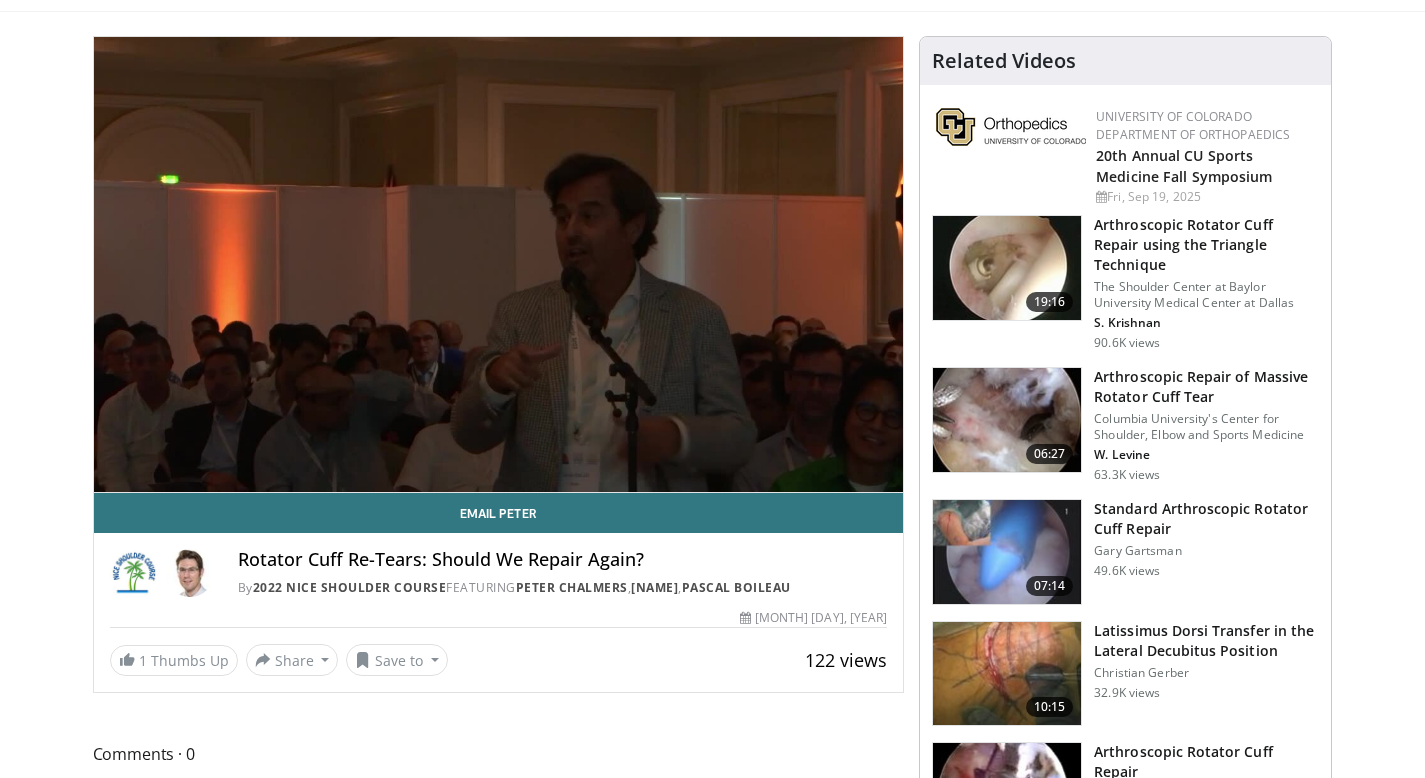 scroll, scrollTop: 120, scrollLeft: 0, axis: vertical 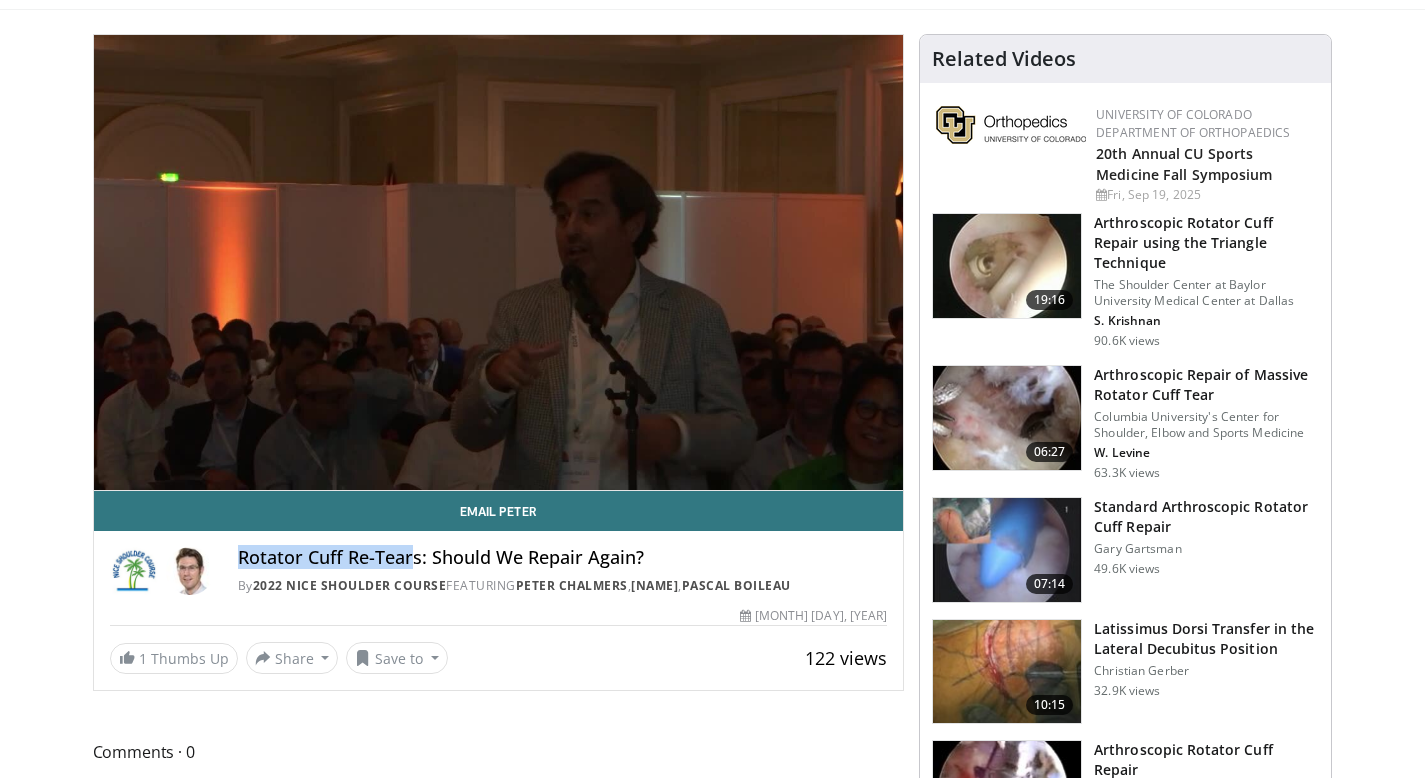 drag, startPoint x: 235, startPoint y: 558, endPoint x: 415, endPoint y: 559, distance: 180.00278 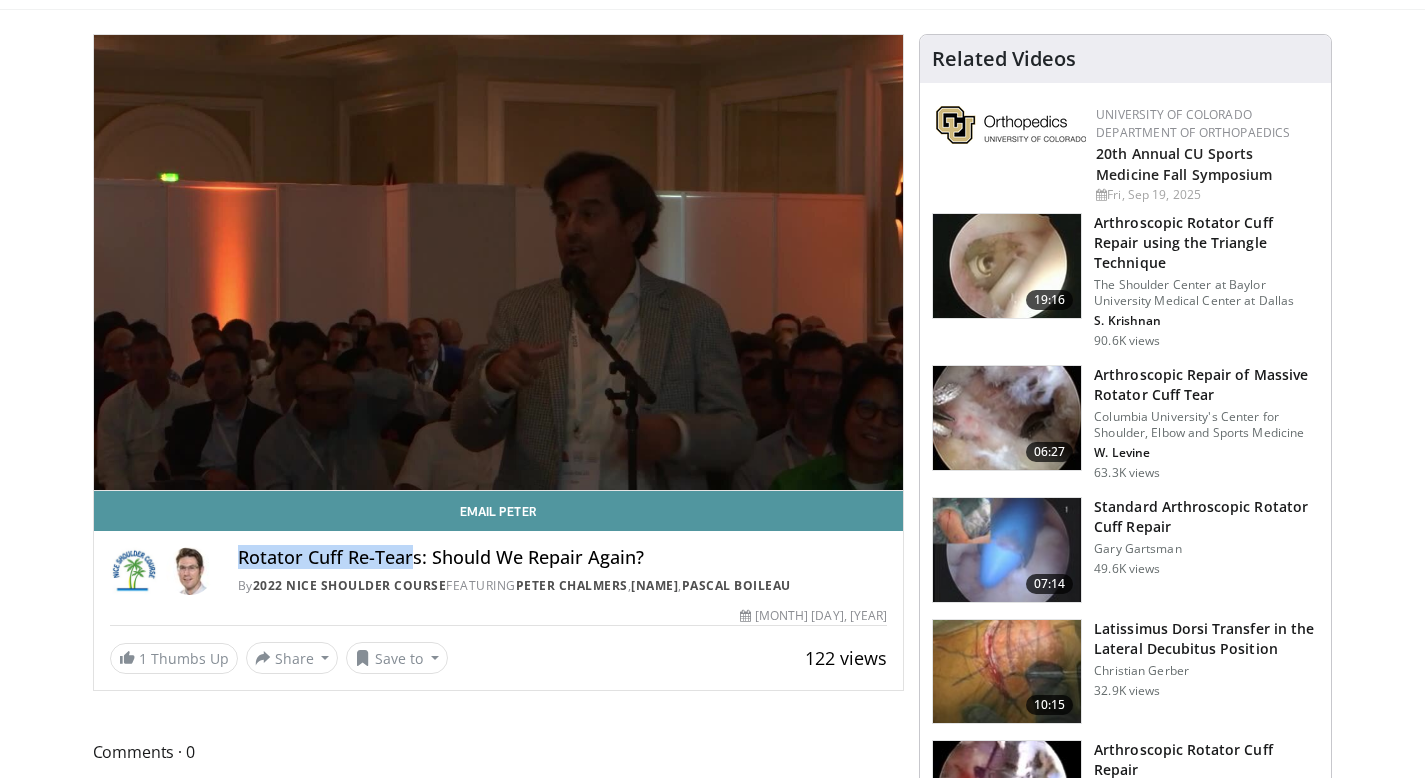 scroll, scrollTop: 0, scrollLeft: 0, axis: both 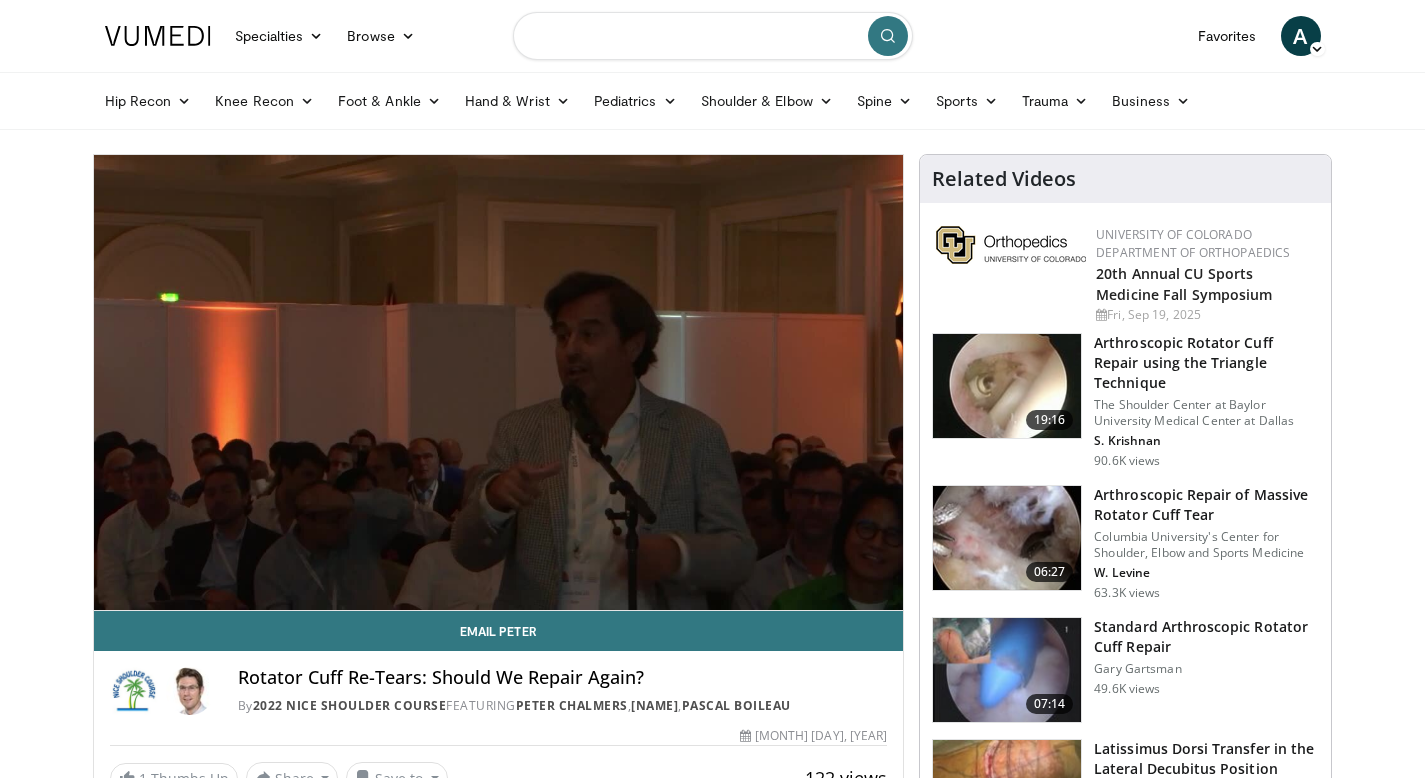 click at bounding box center [713, 36] 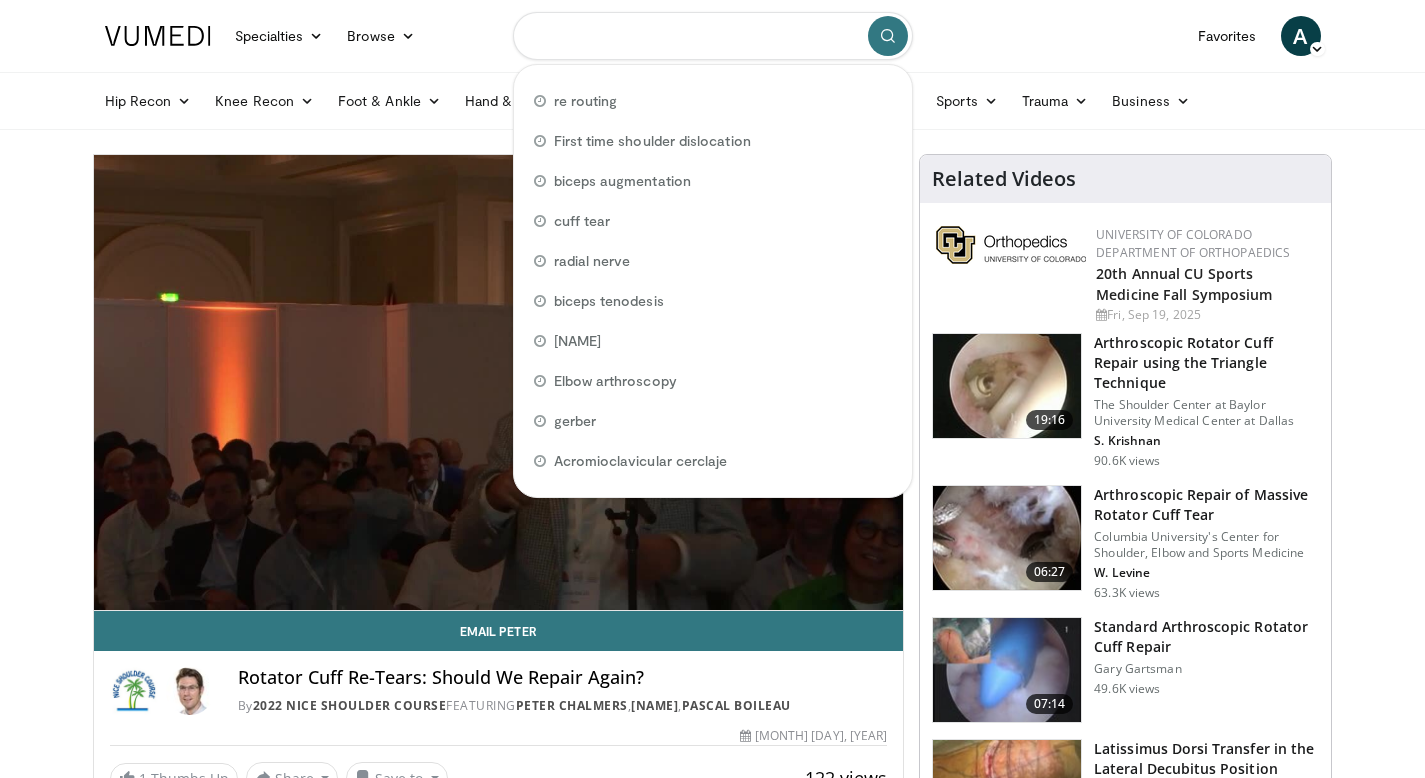 paste on "**********" 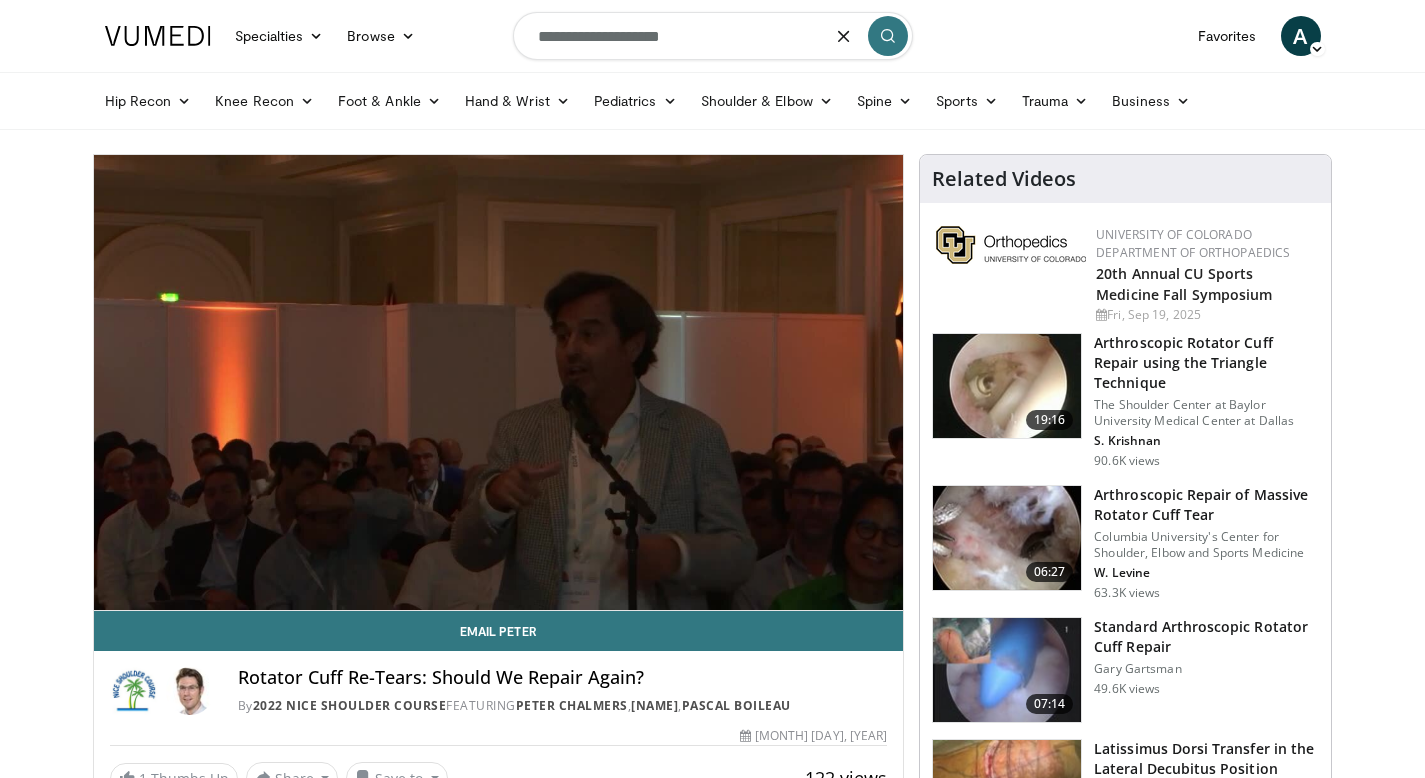 type on "**********" 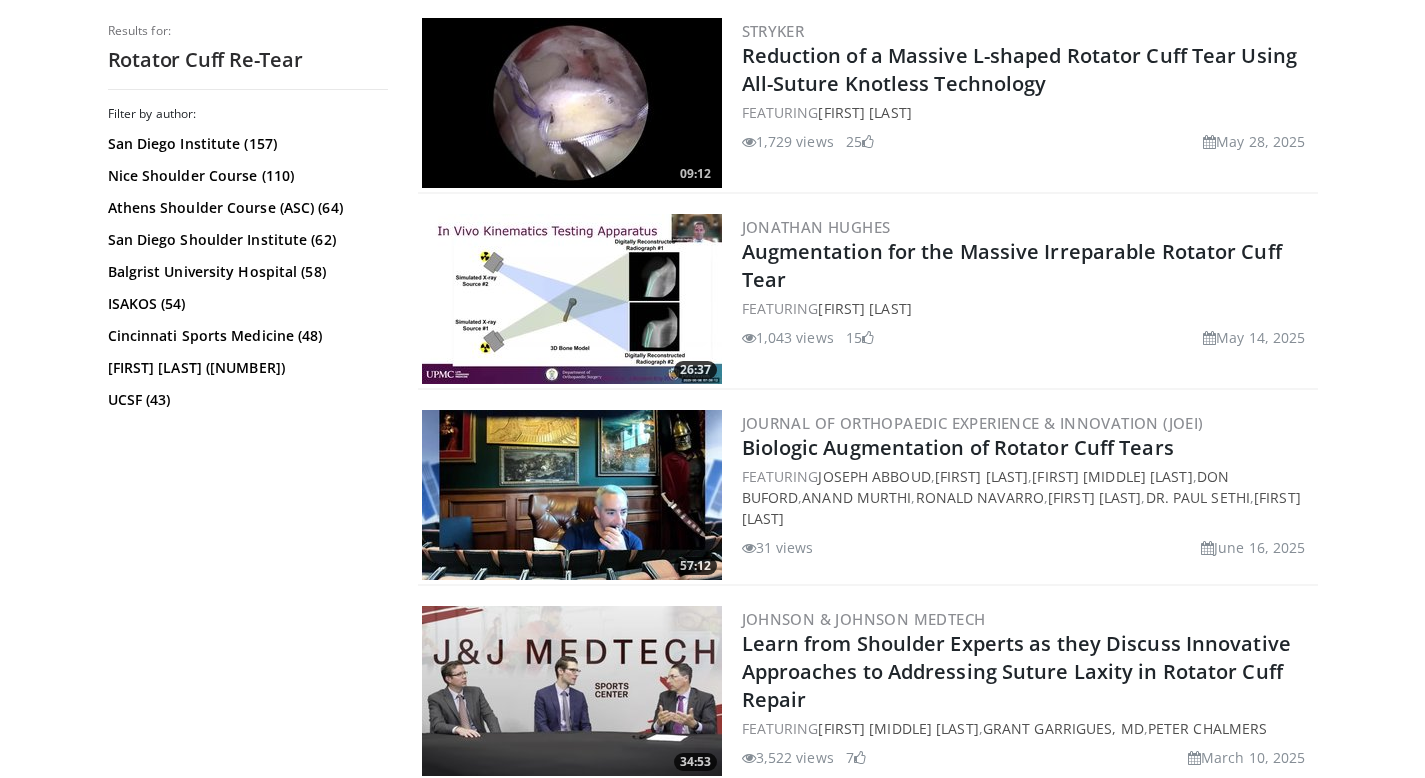 scroll, scrollTop: 1463, scrollLeft: 0, axis: vertical 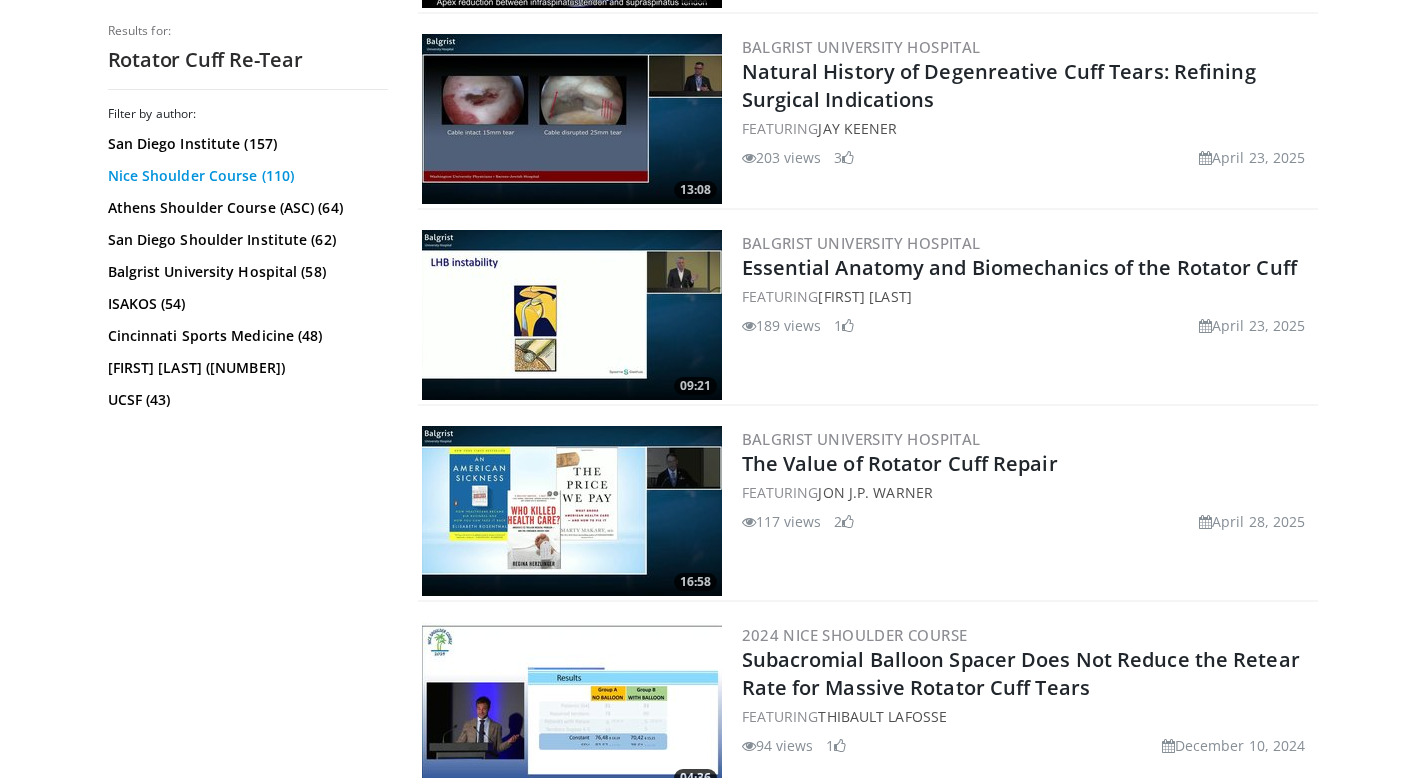 click on "Nice Shoulder Course (110)" at bounding box center [245, 176] 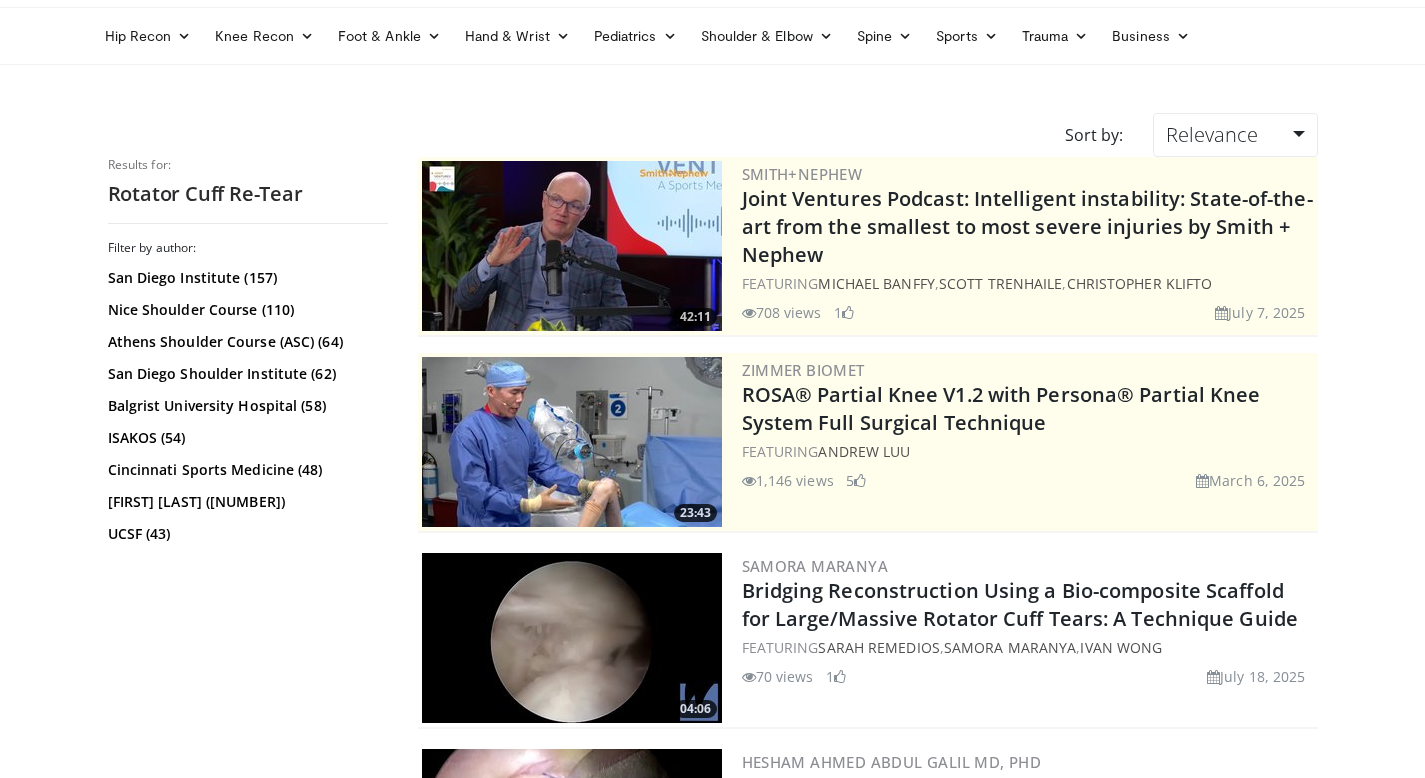scroll, scrollTop: 0, scrollLeft: 0, axis: both 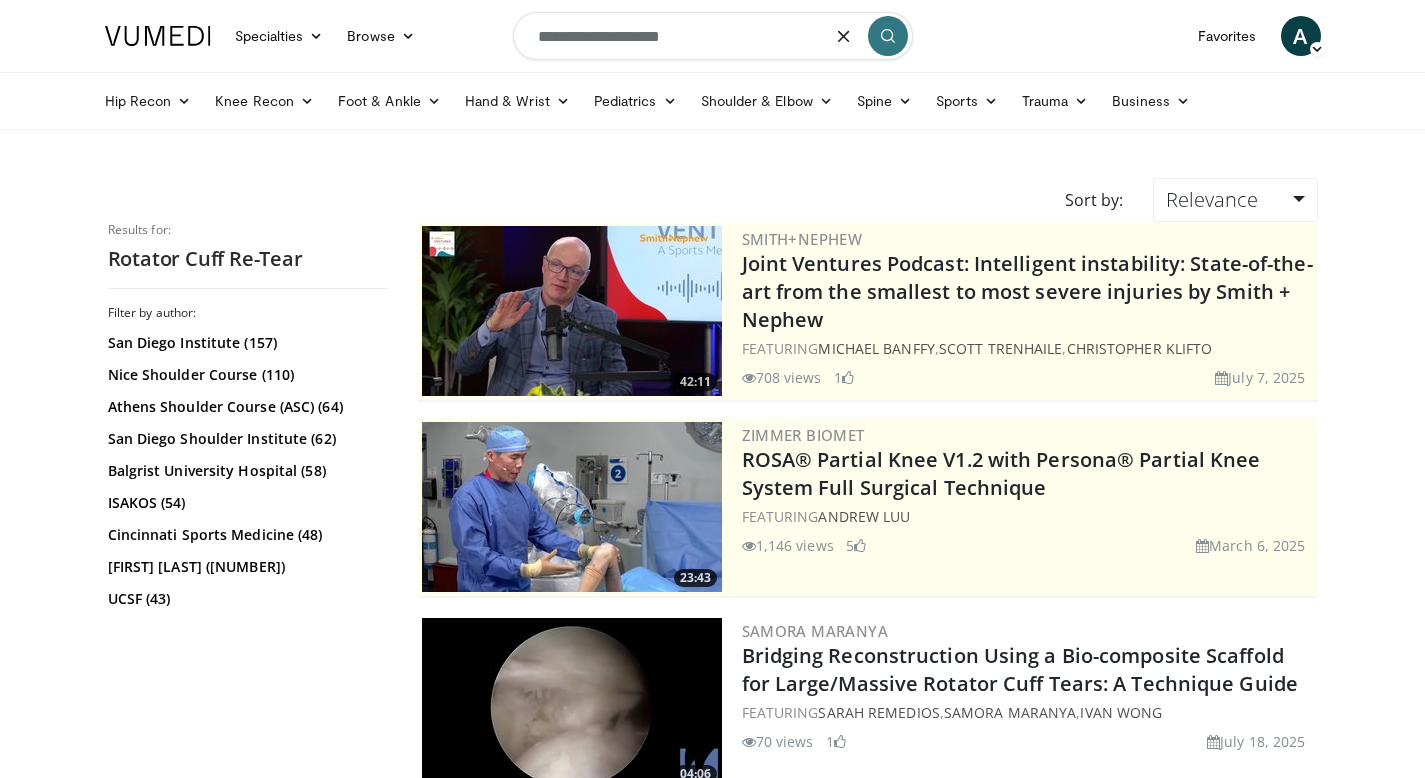 drag, startPoint x: 597, startPoint y: 34, endPoint x: 496, endPoint y: 33, distance: 101.00495 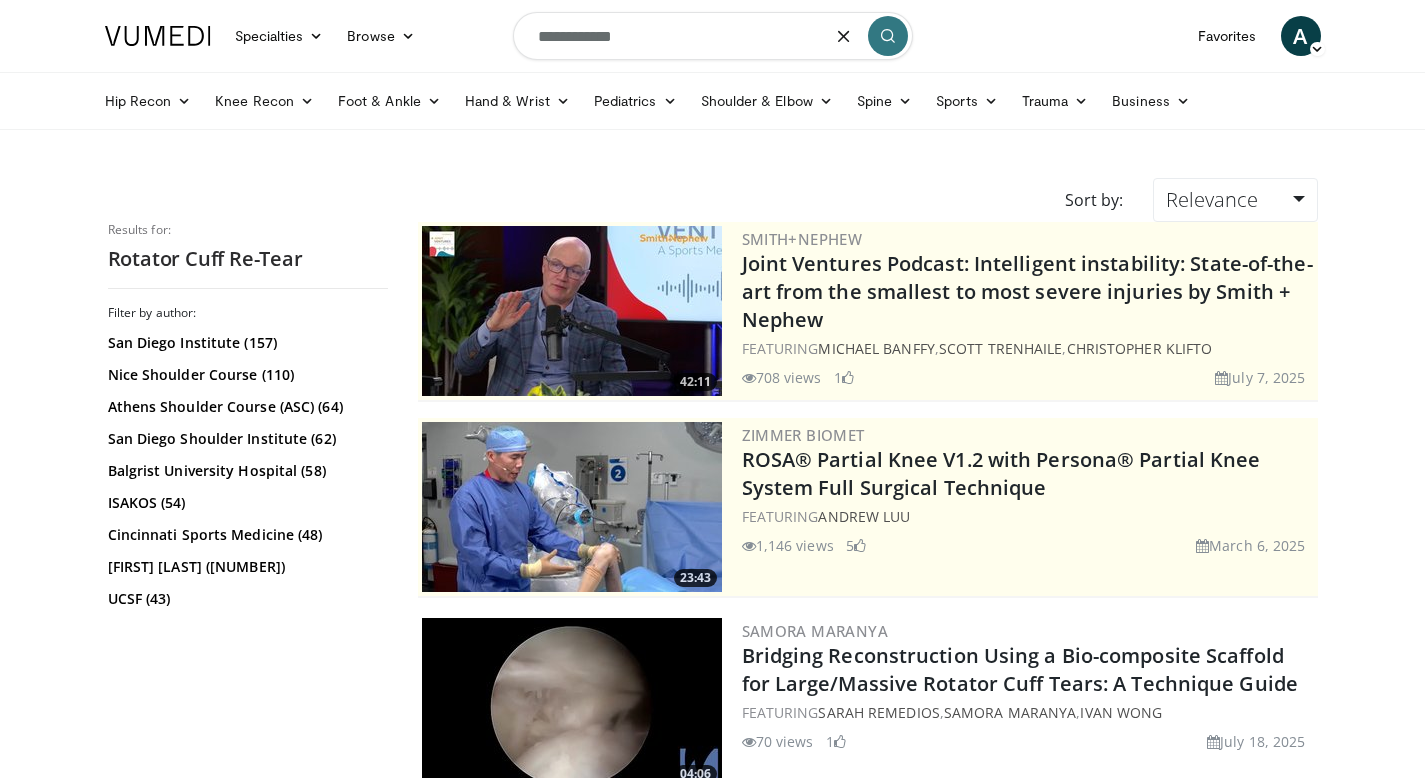 type on "**********" 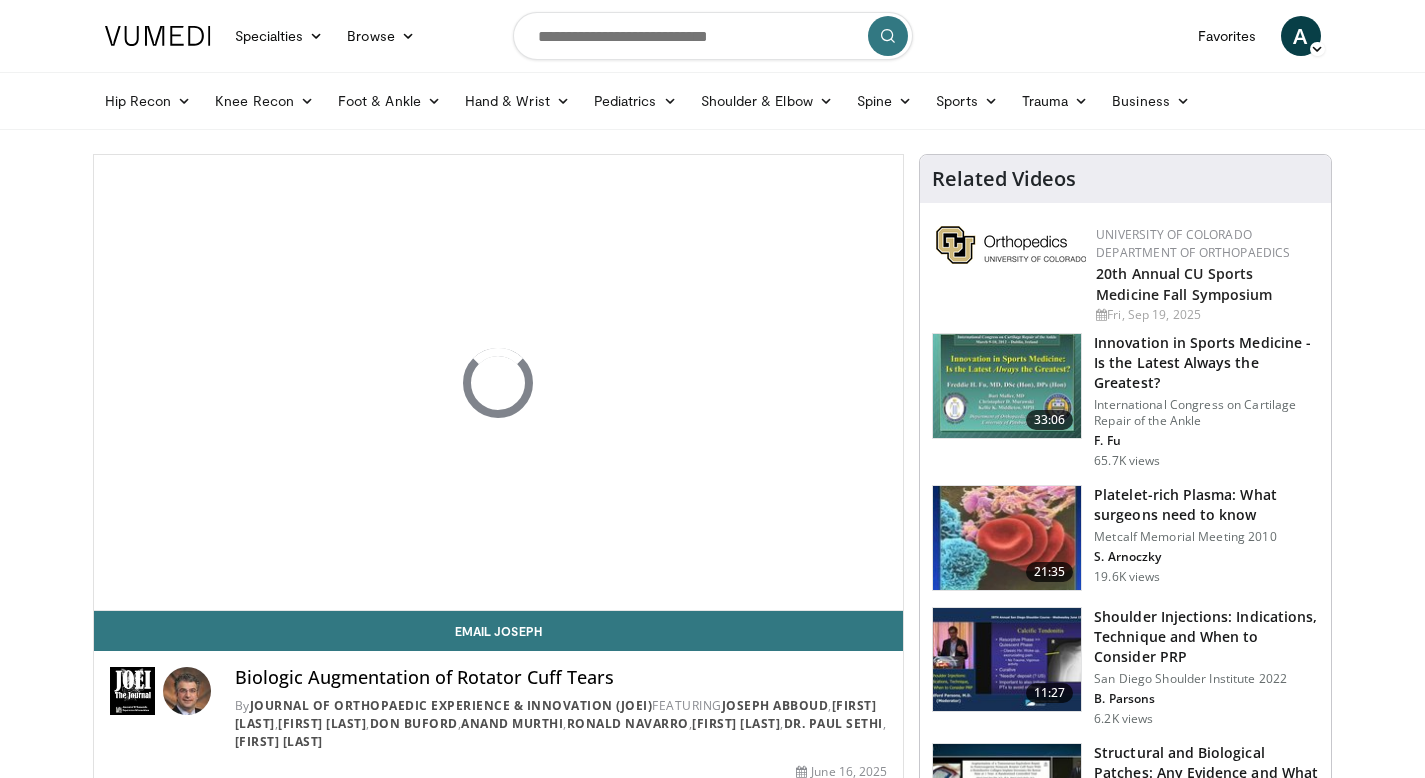 scroll, scrollTop: 0, scrollLeft: 0, axis: both 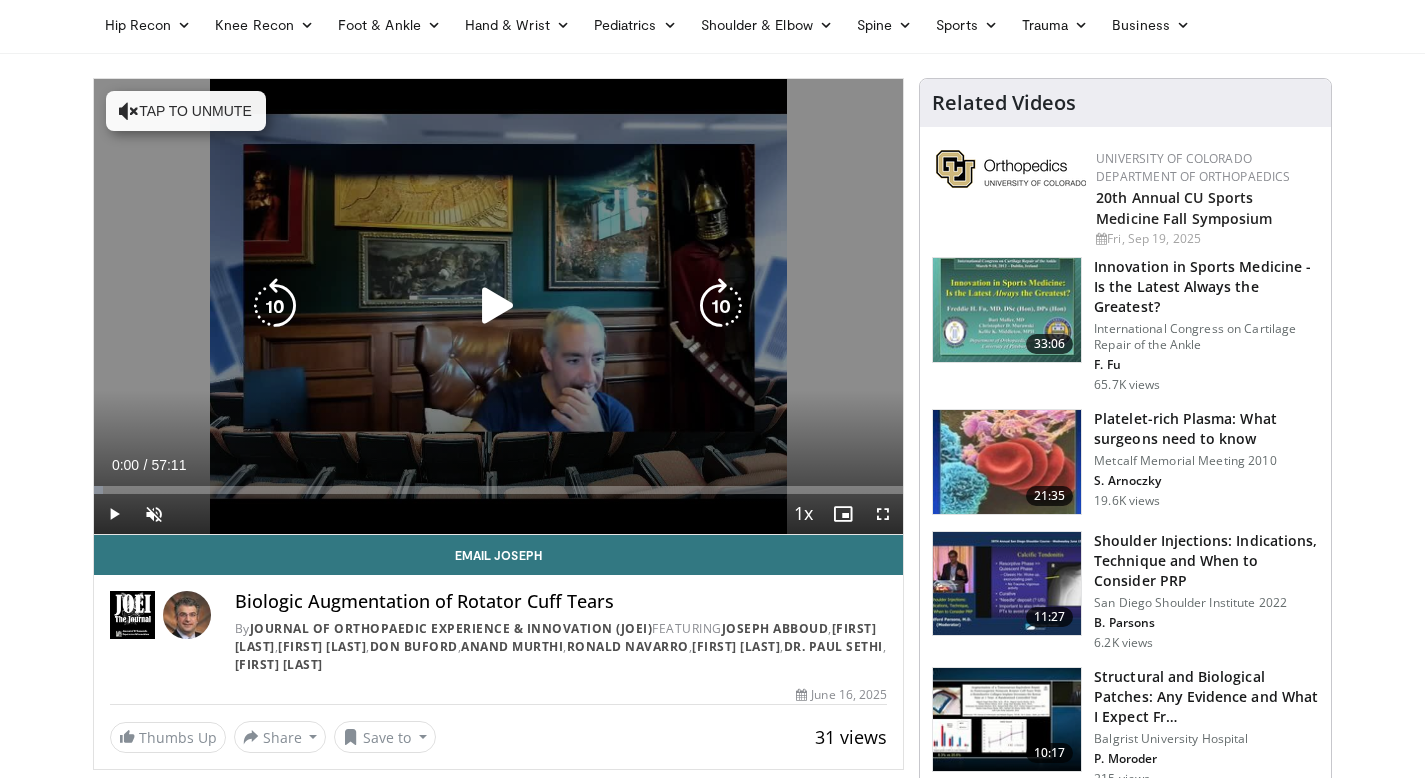 click at bounding box center [498, 306] 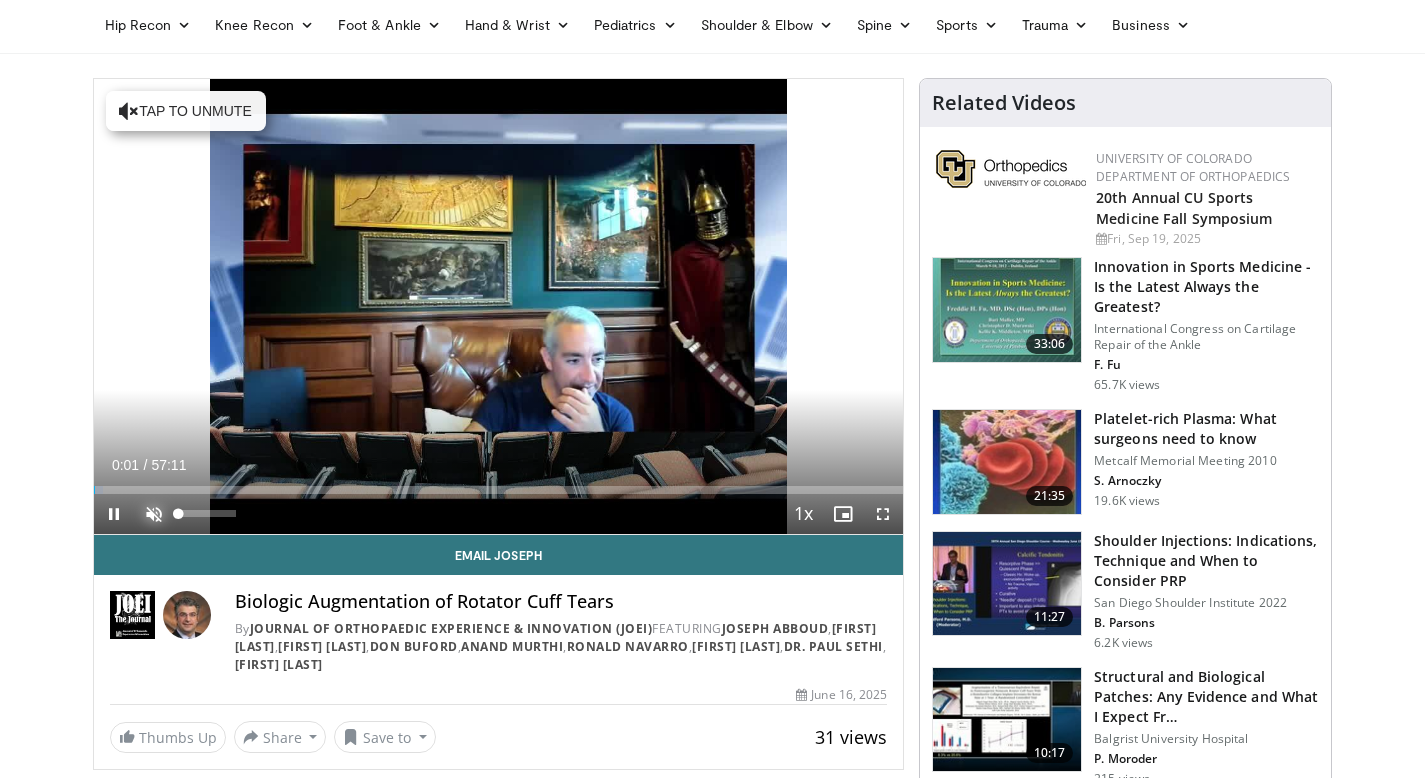 click at bounding box center (154, 514) 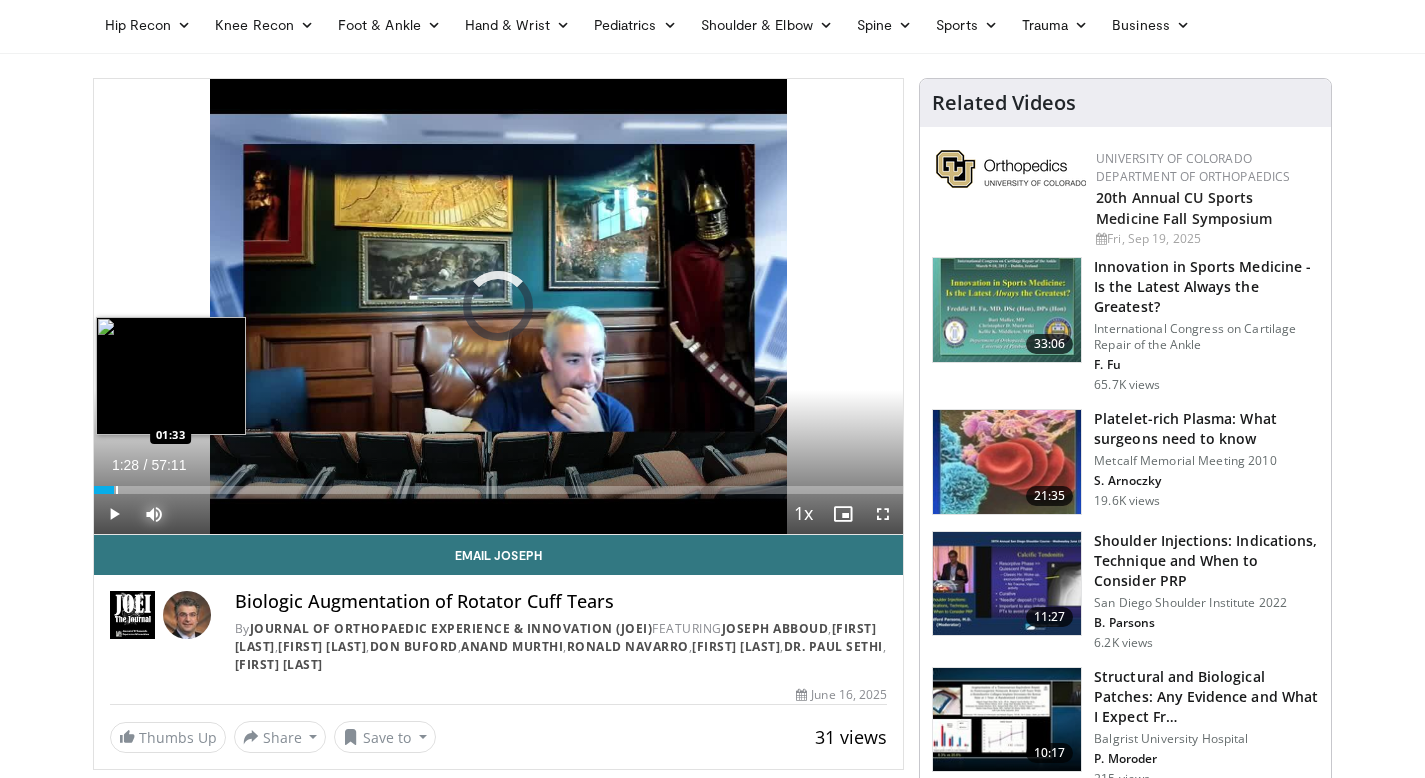 click on "Loaded :  1.15% 01:28 01:33" at bounding box center [499, 484] 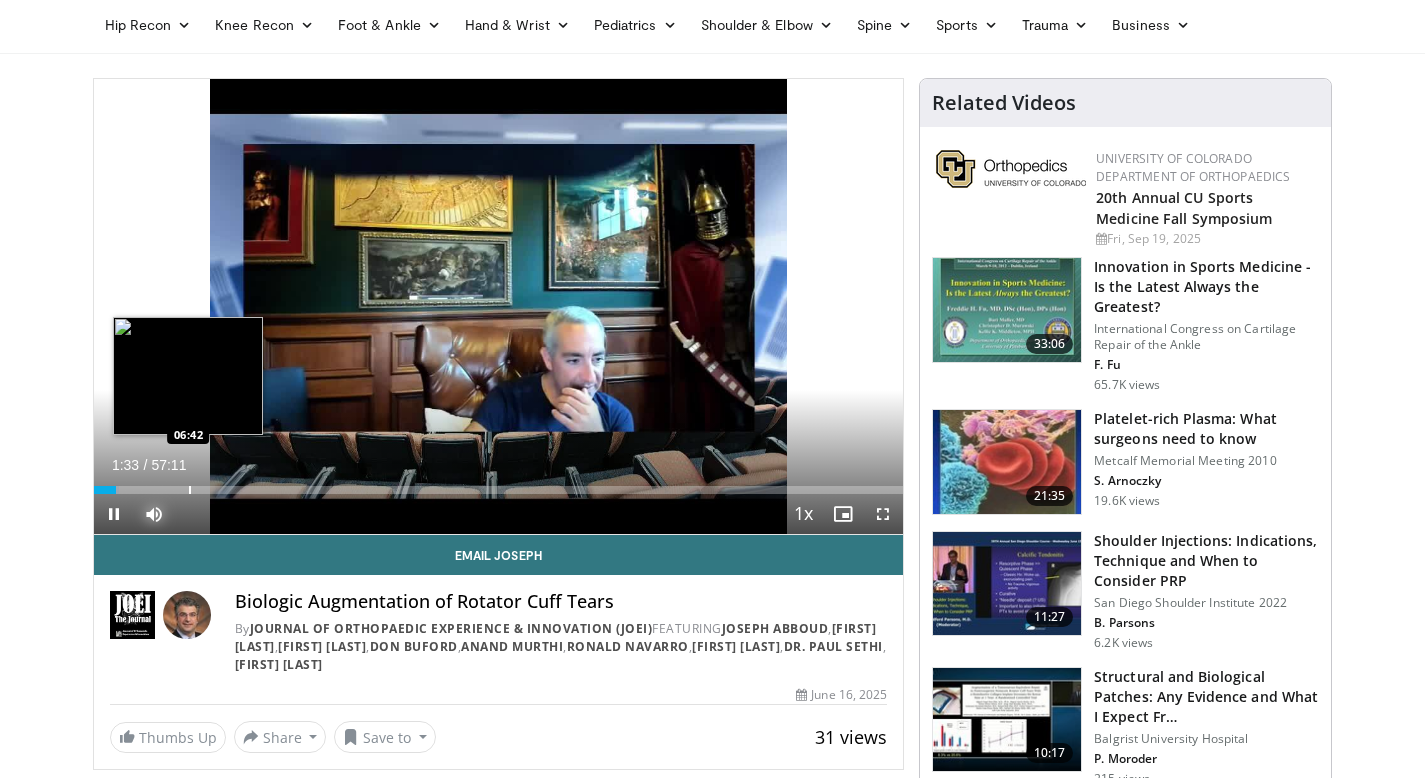 click at bounding box center (190, 490) 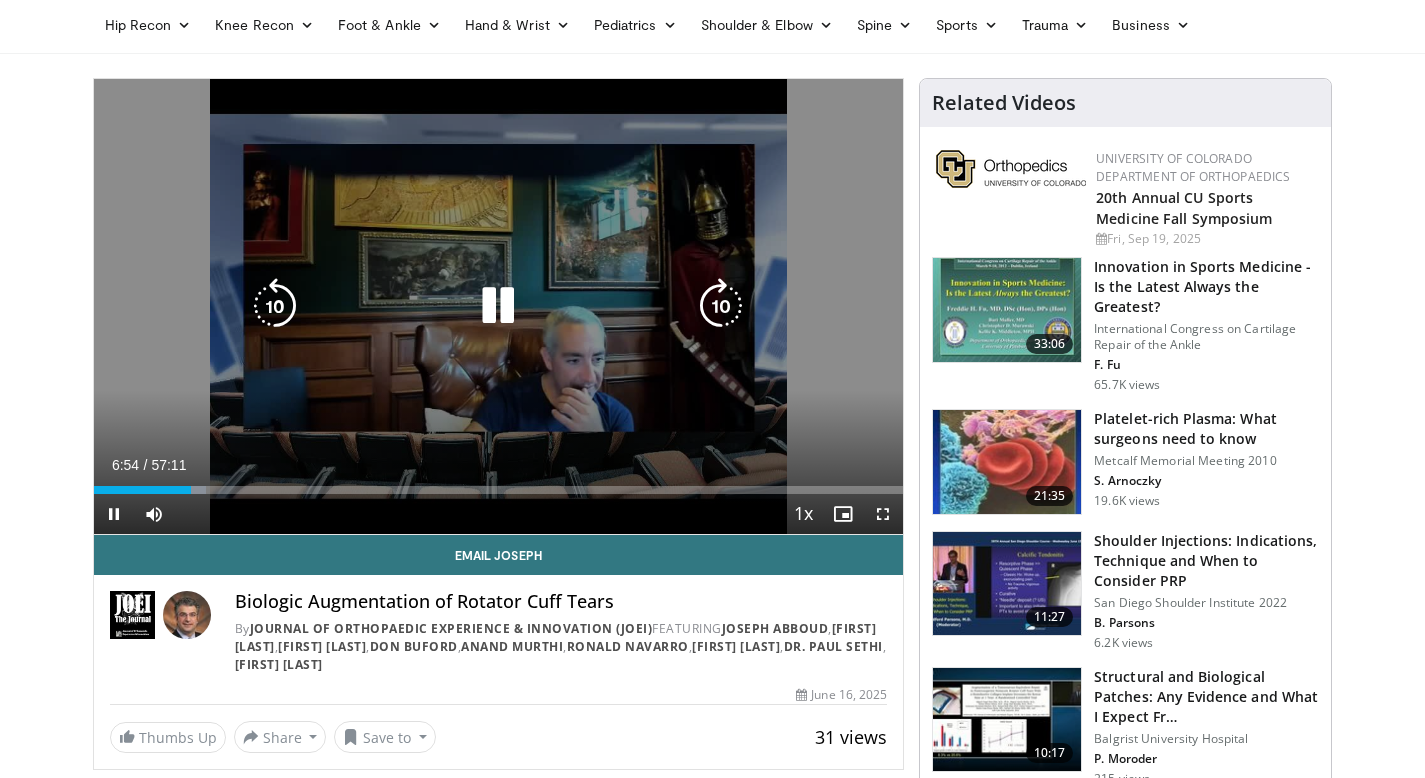 click on "10 seconds
Tap to unmute" at bounding box center [499, 306] 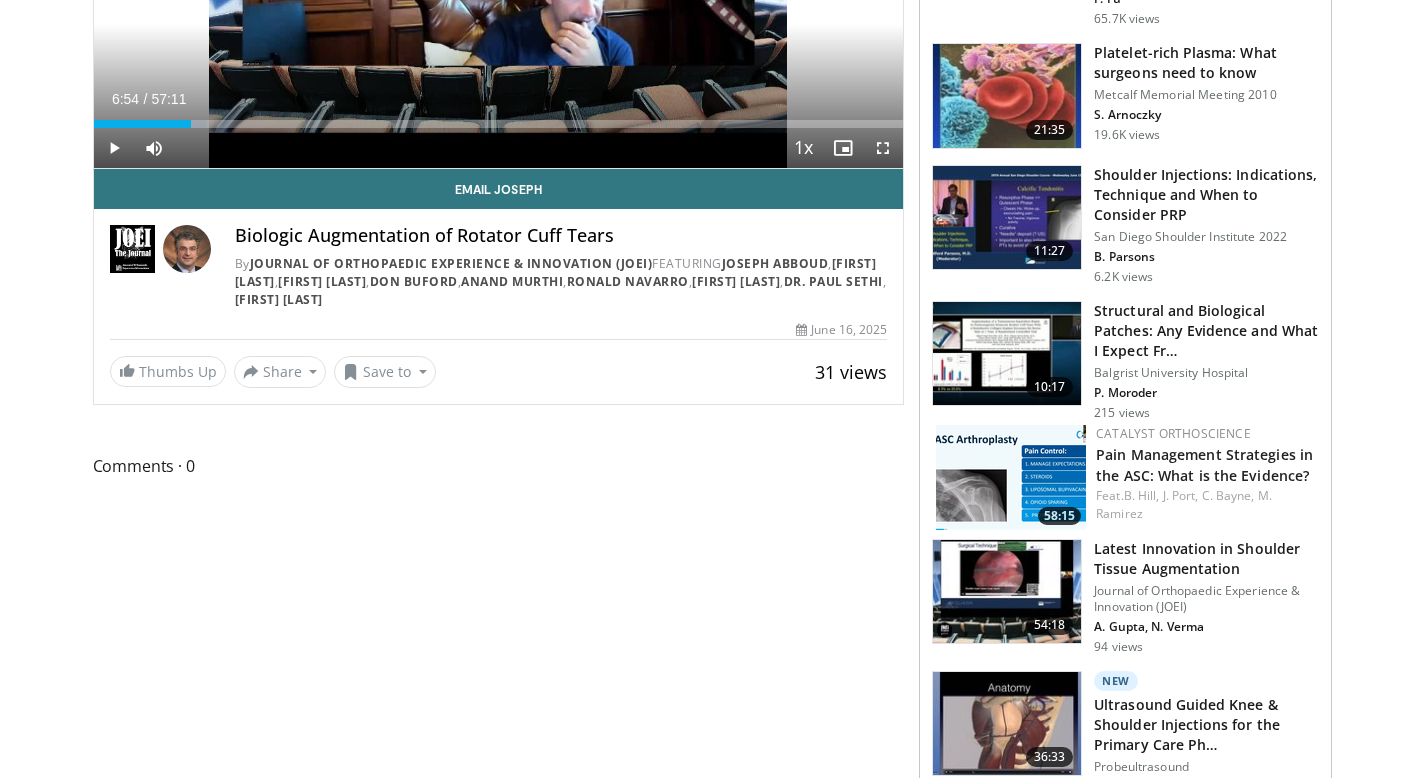 scroll, scrollTop: 0, scrollLeft: 0, axis: both 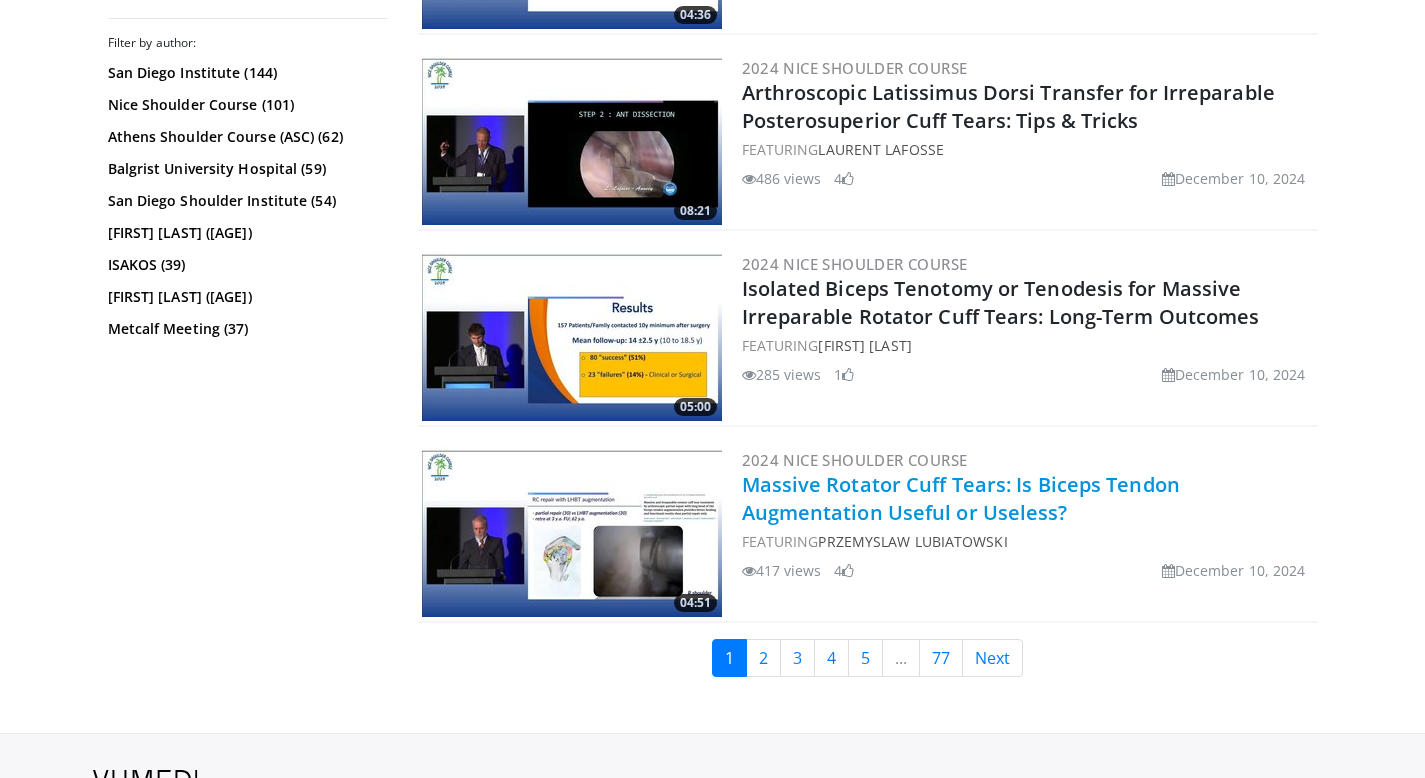 click on "Massive Rotator Cuff Tears: Is Biceps Tendon Augmentation Useful or Useless?" at bounding box center (961, 498) 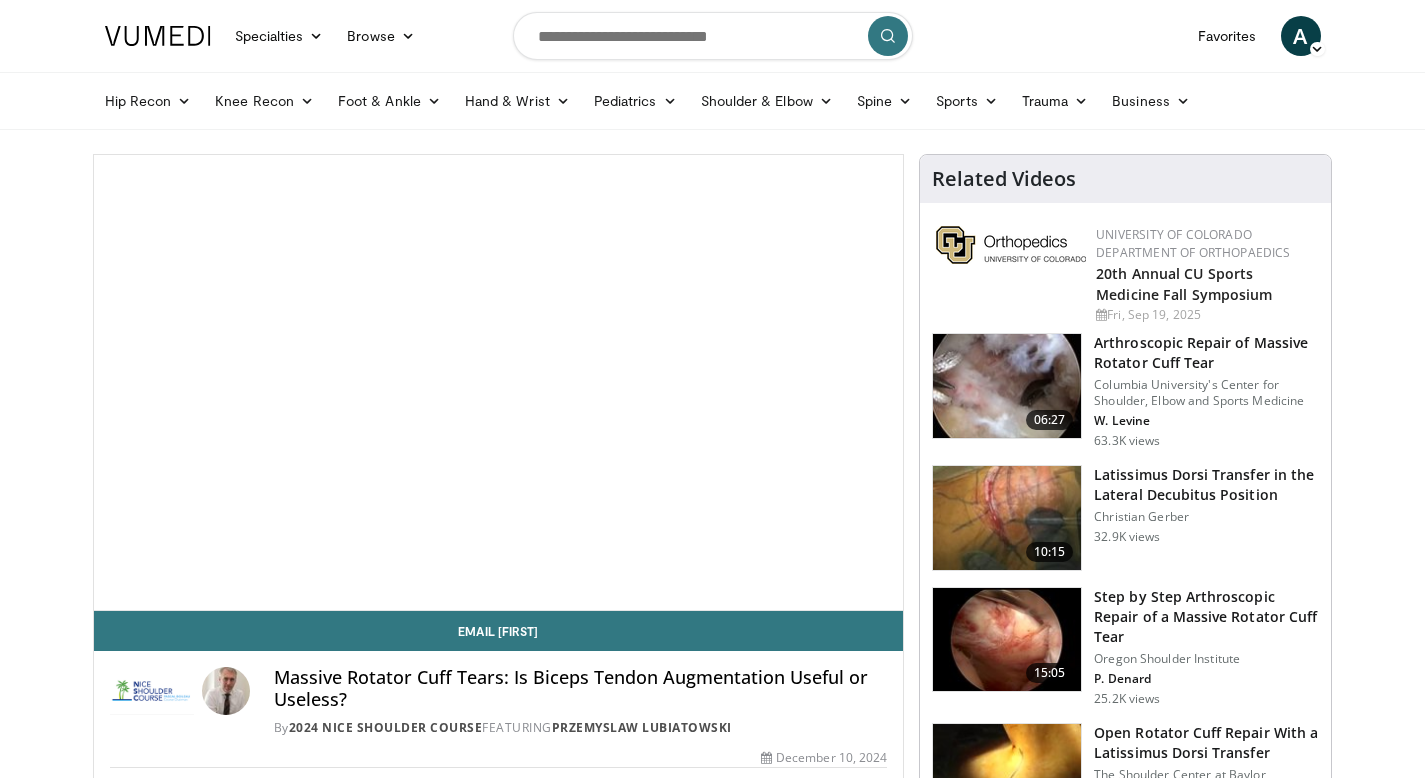 scroll, scrollTop: 0, scrollLeft: 0, axis: both 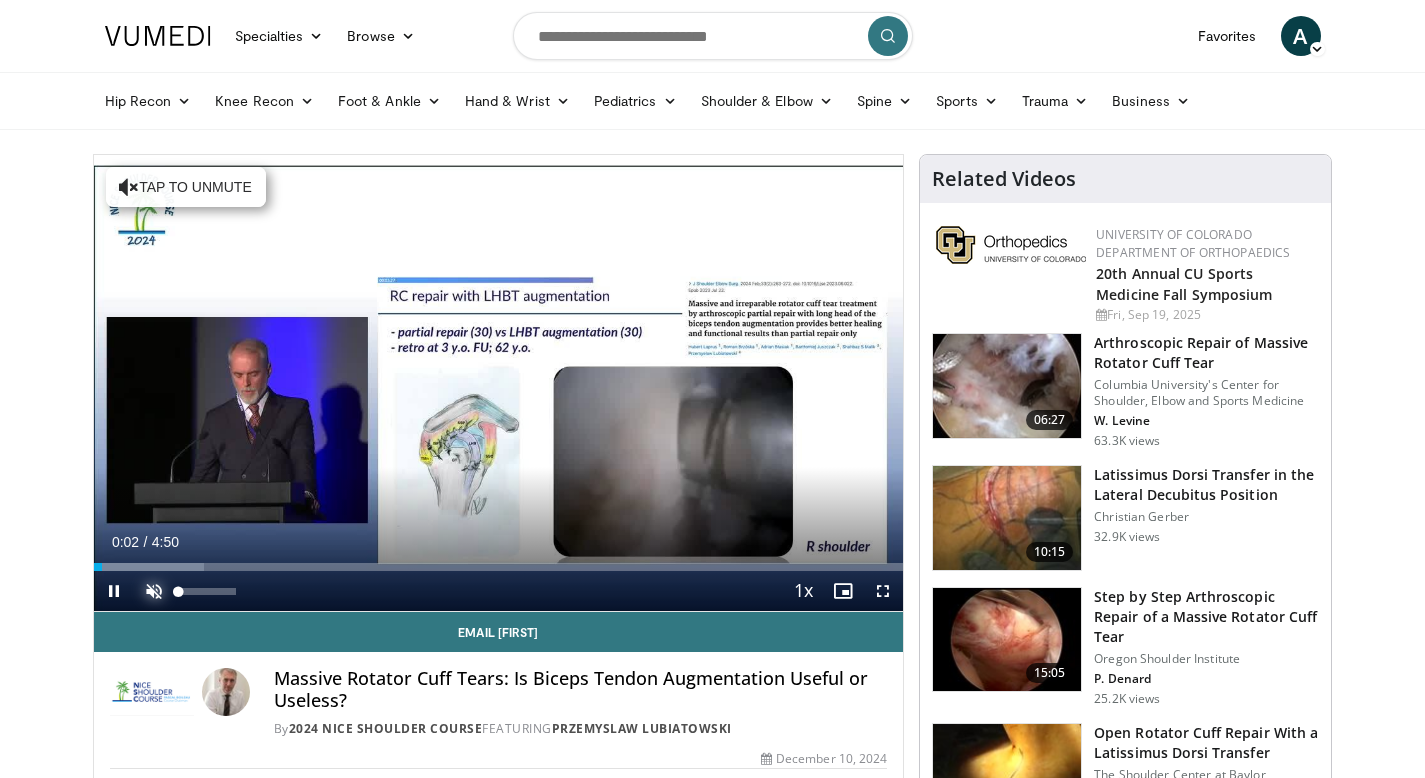 click at bounding box center [154, 591] 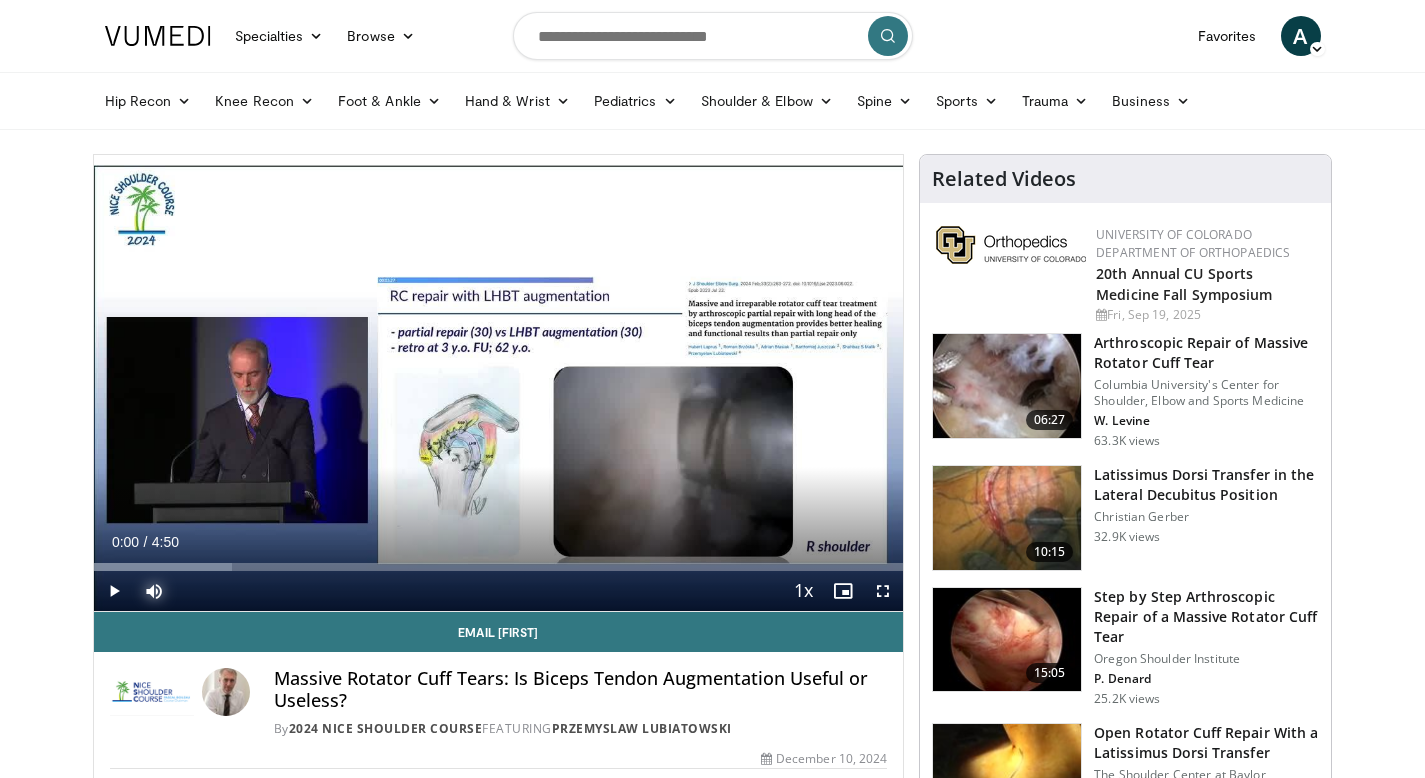 drag, startPoint x: 104, startPoint y: 563, endPoint x: 87, endPoint y: 563, distance: 17 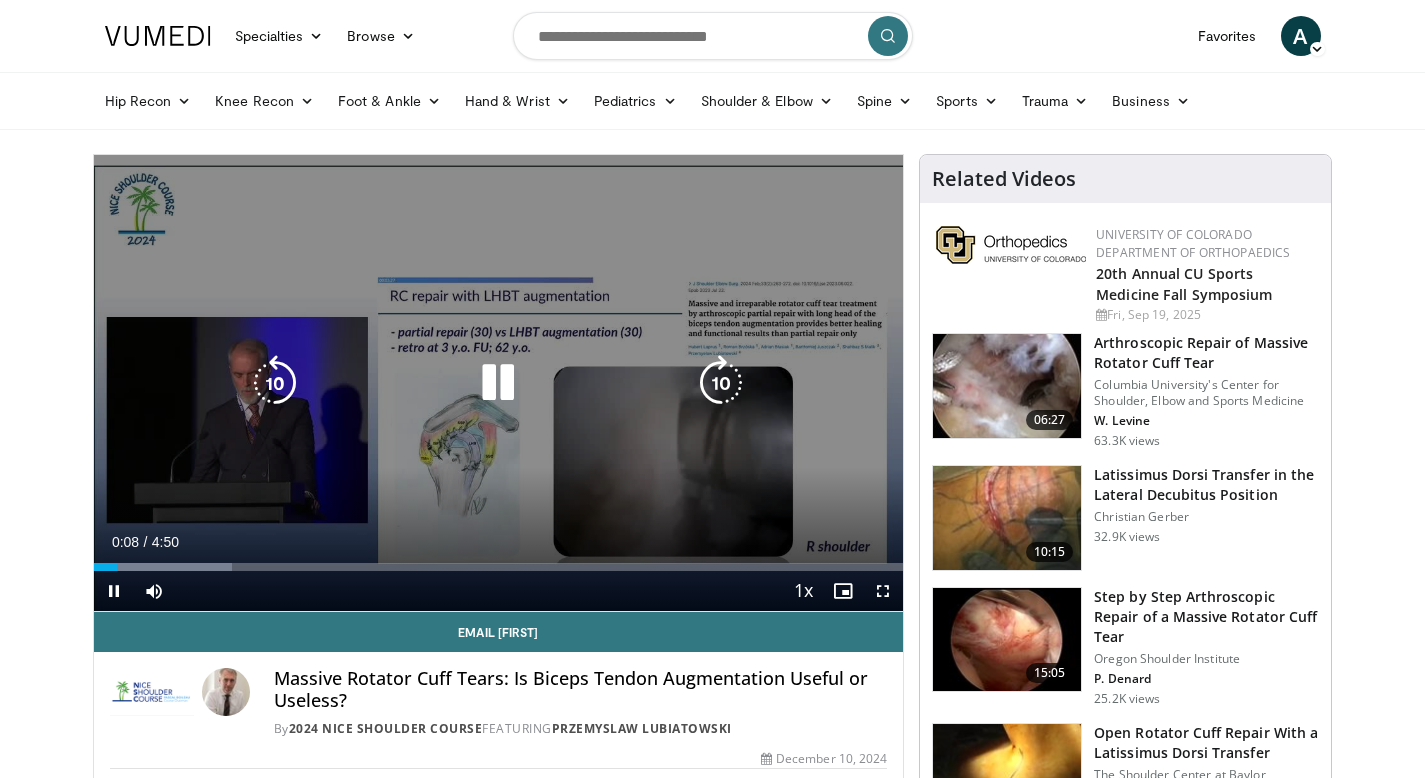 click at bounding box center (498, 383) 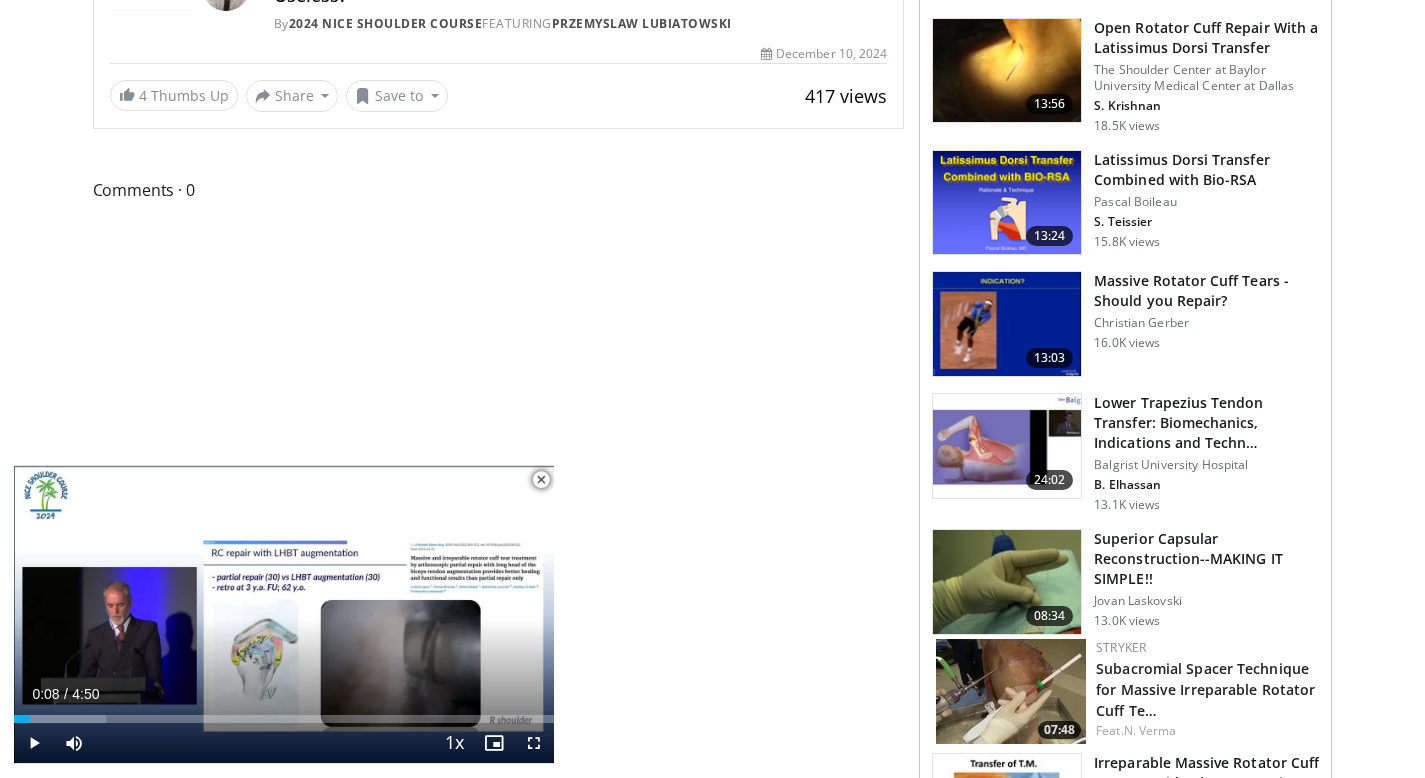 scroll, scrollTop: 0, scrollLeft: 0, axis: both 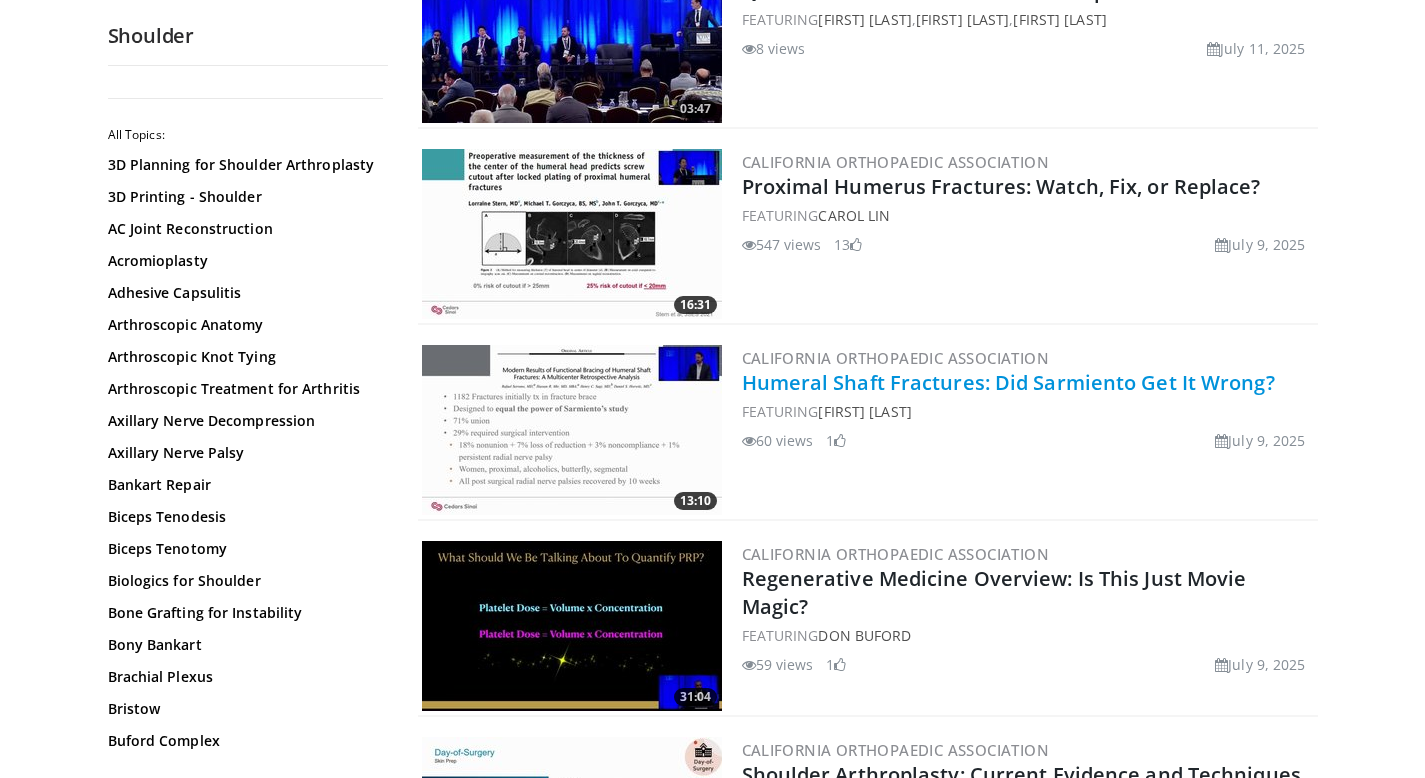 click on "Humeral Shaft Fractures: Did Sarmiento Get It Wrong?" at bounding box center (1008, 382) 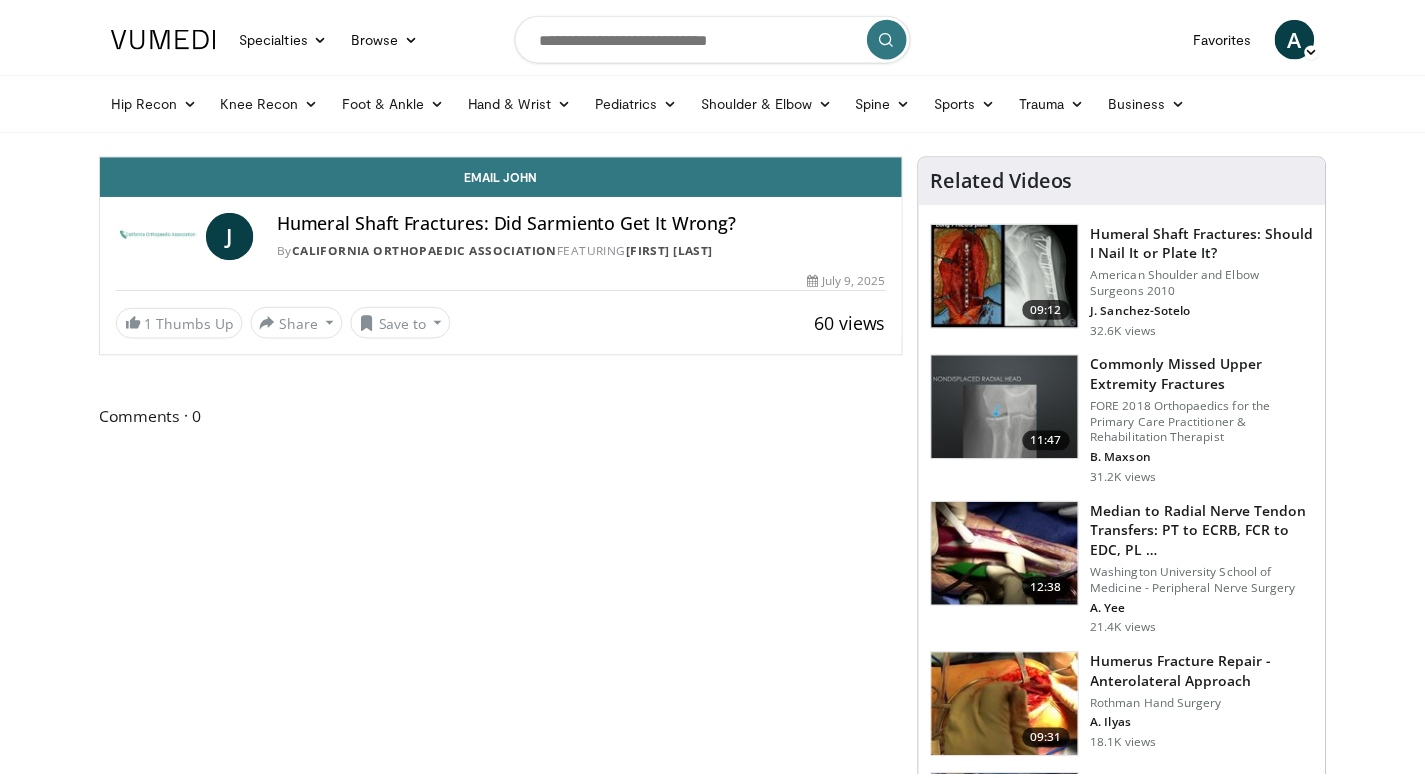 scroll, scrollTop: 0, scrollLeft: 0, axis: both 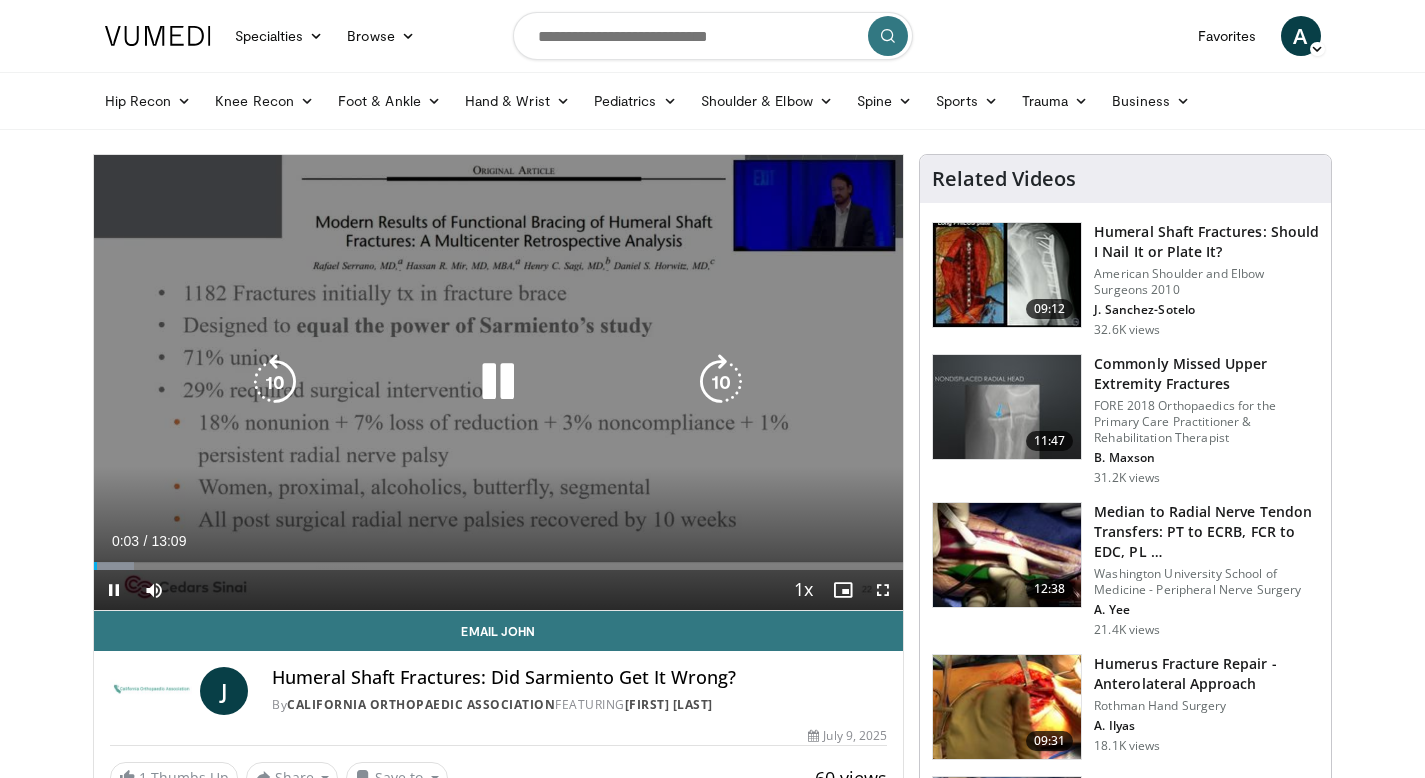 click at bounding box center (498, 382) 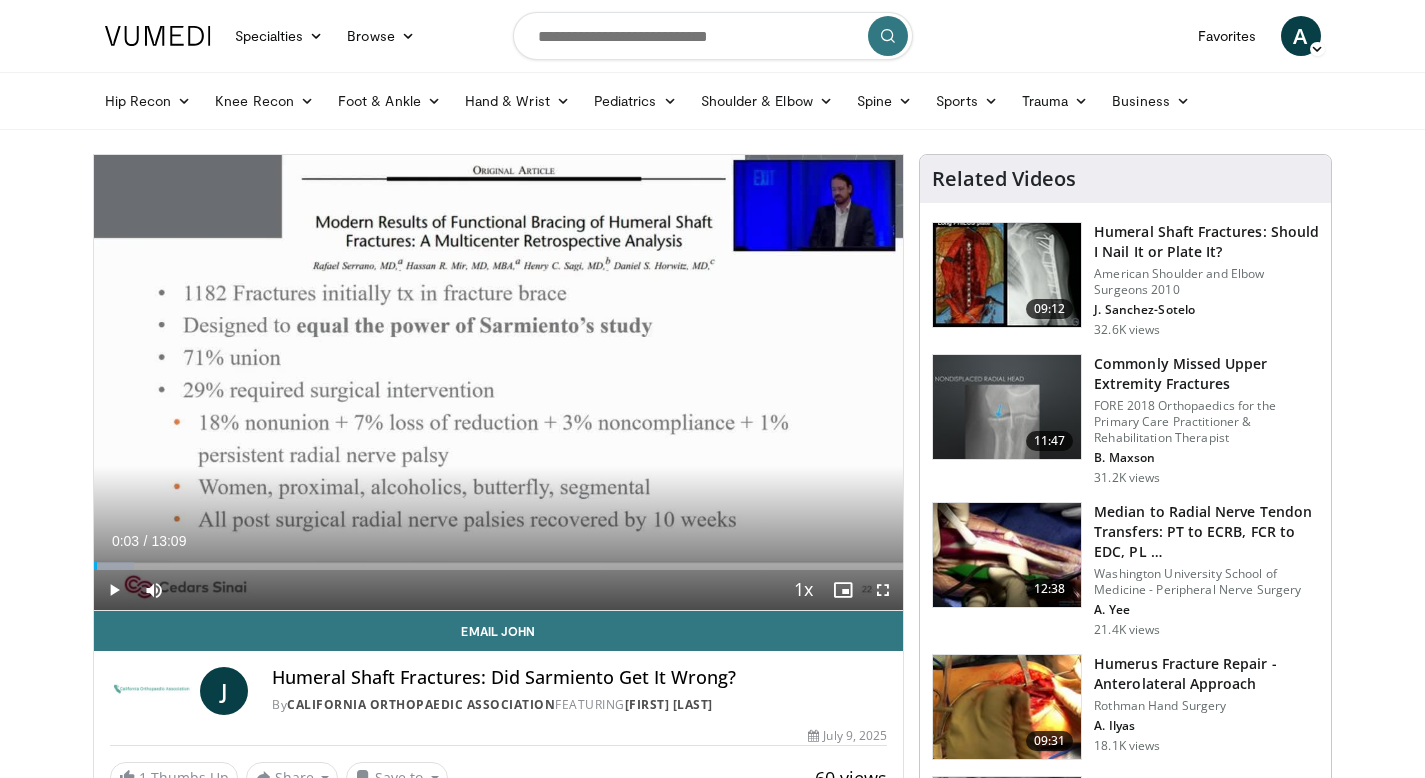 click on "10 seconds
Tap to unmute" at bounding box center (499, 382) 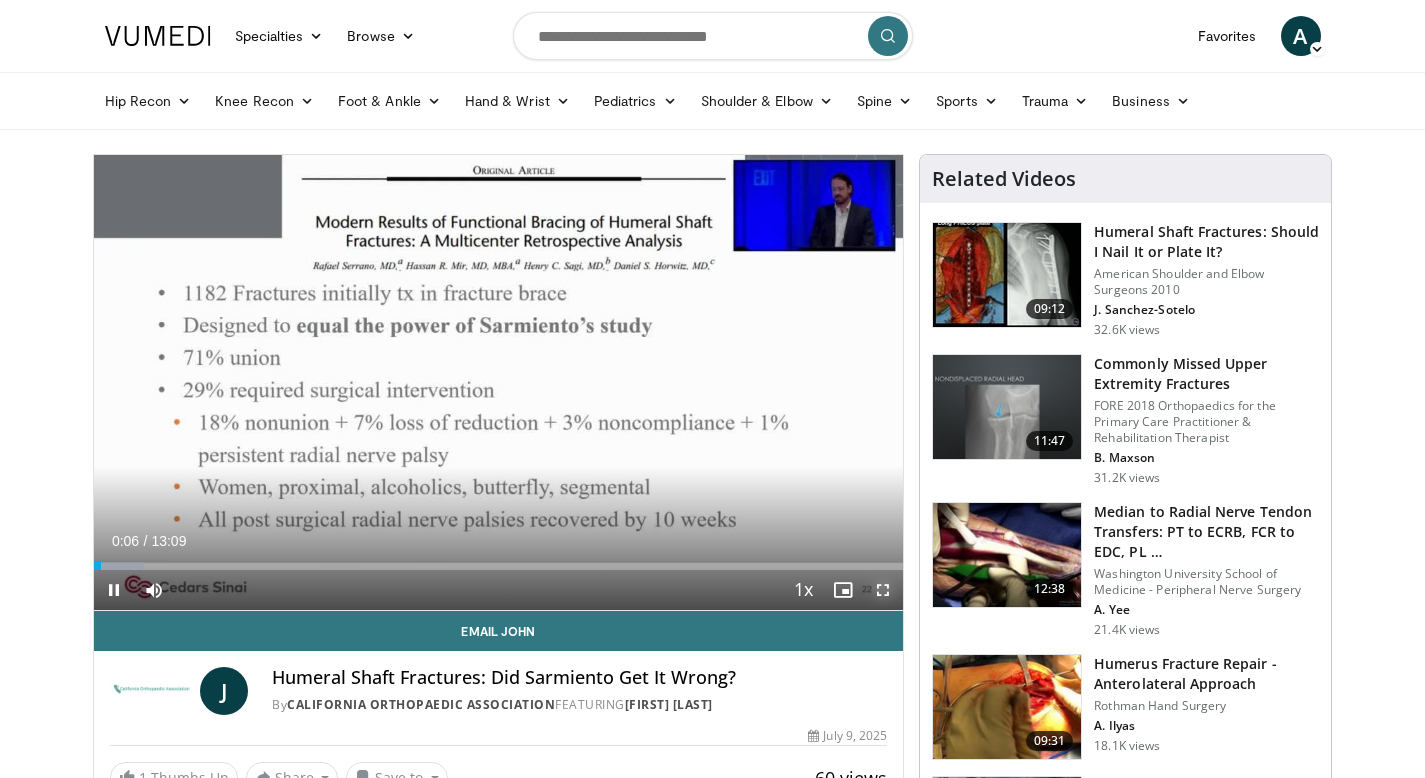 click at bounding box center [883, 590] 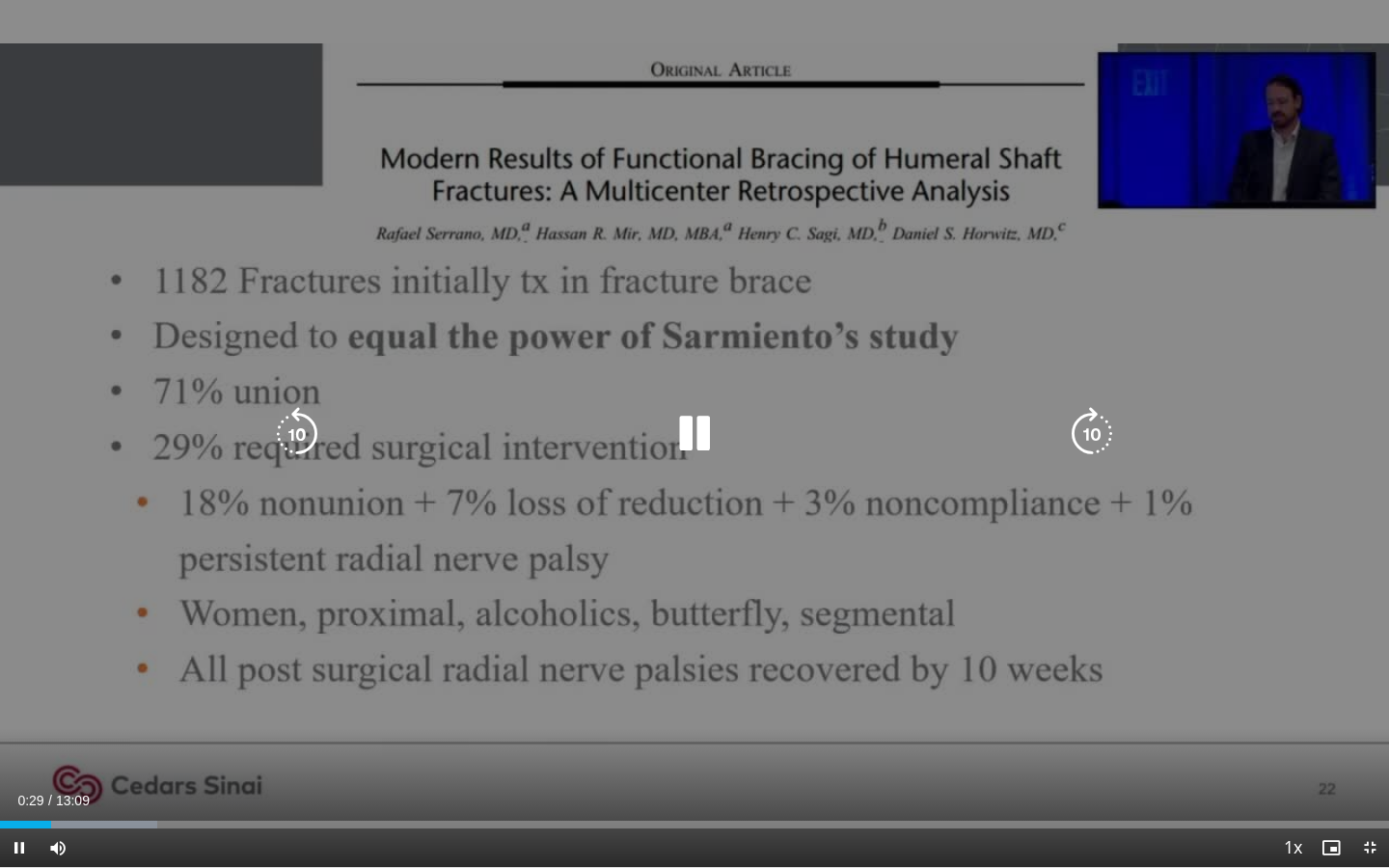 click at bounding box center [694, 434] 